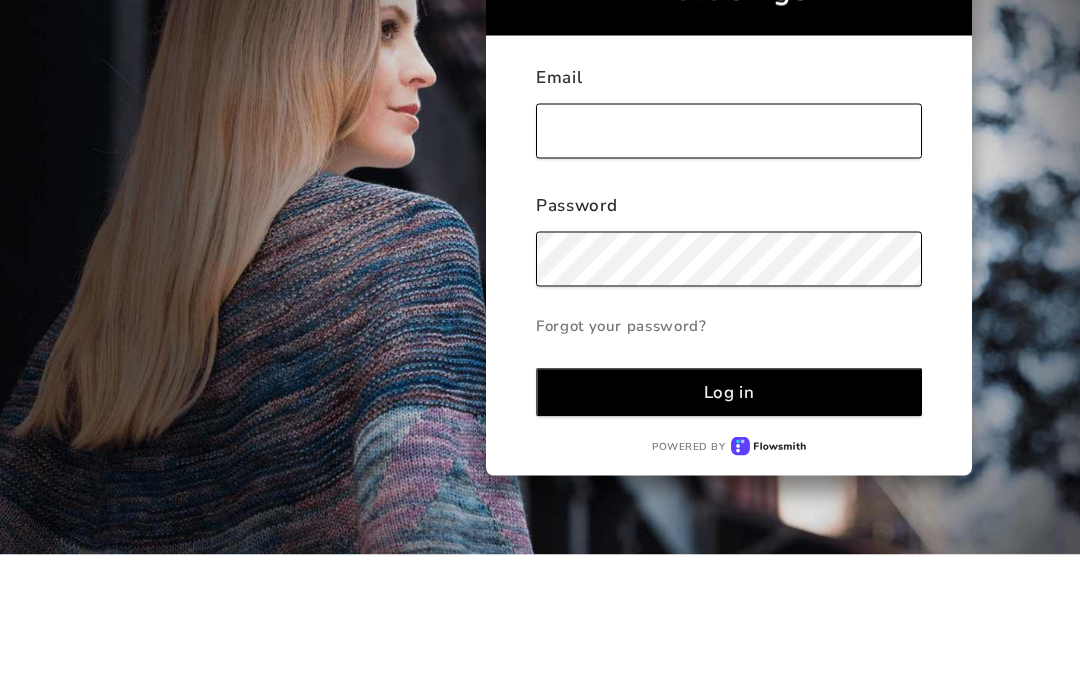 scroll, scrollTop: 130, scrollLeft: 0, axis: vertical 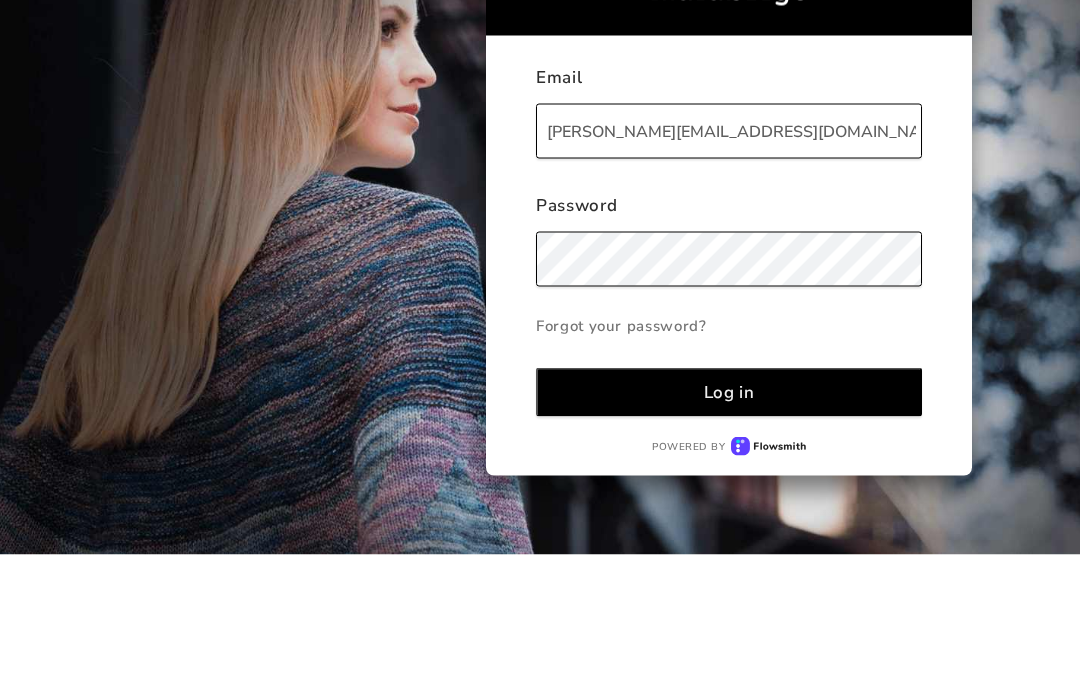 click on "Log in" at bounding box center (729, 521) 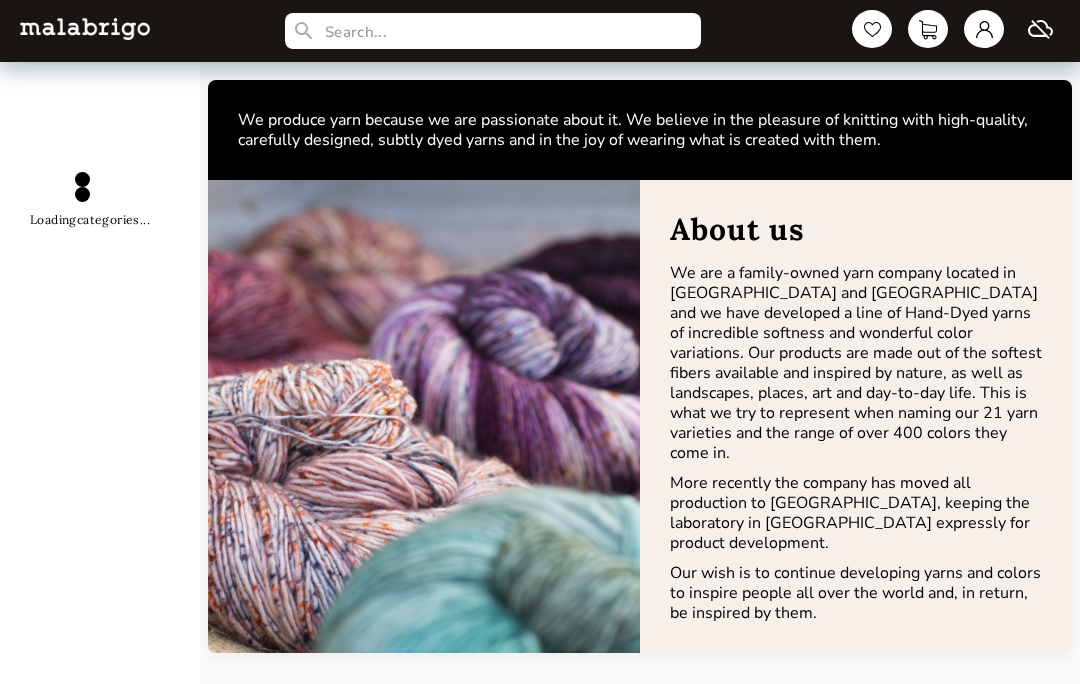 scroll, scrollTop: 306, scrollLeft: 0, axis: vertical 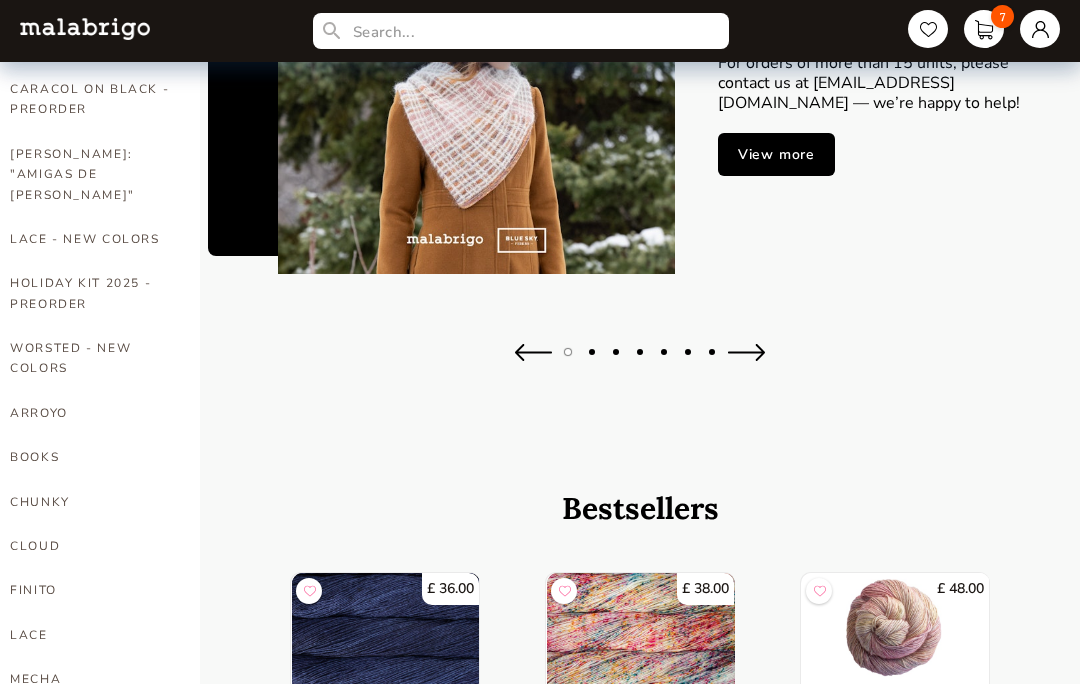 click on "WORSTED - NEW COLORS" at bounding box center [90, 358] 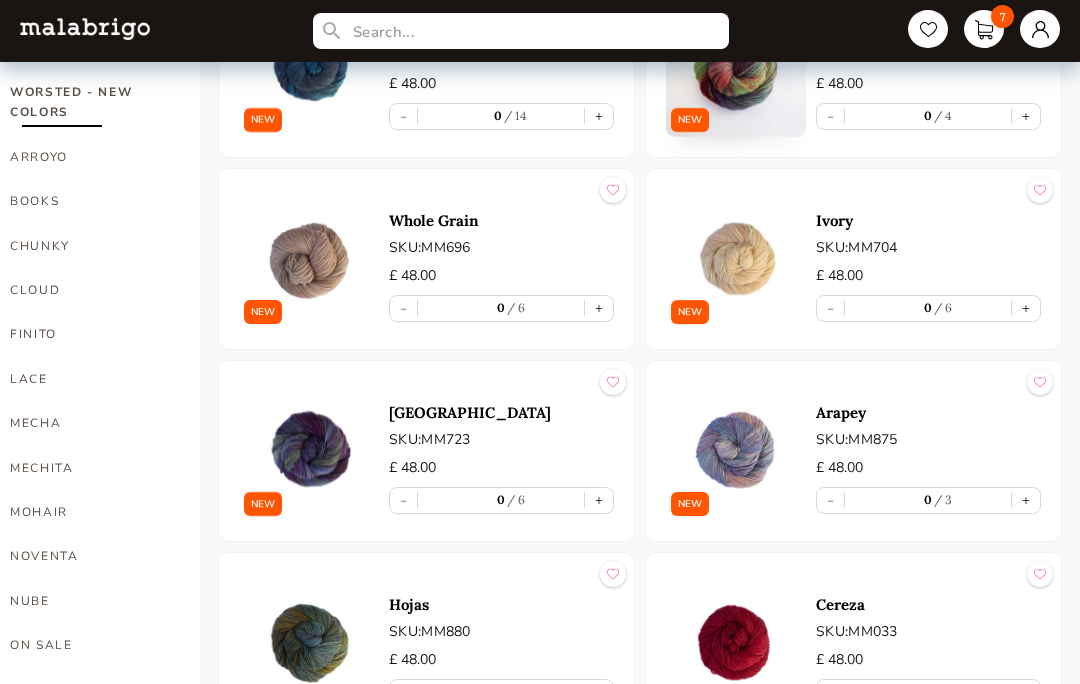 scroll, scrollTop: 583, scrollLeft: 0, axis: vertical 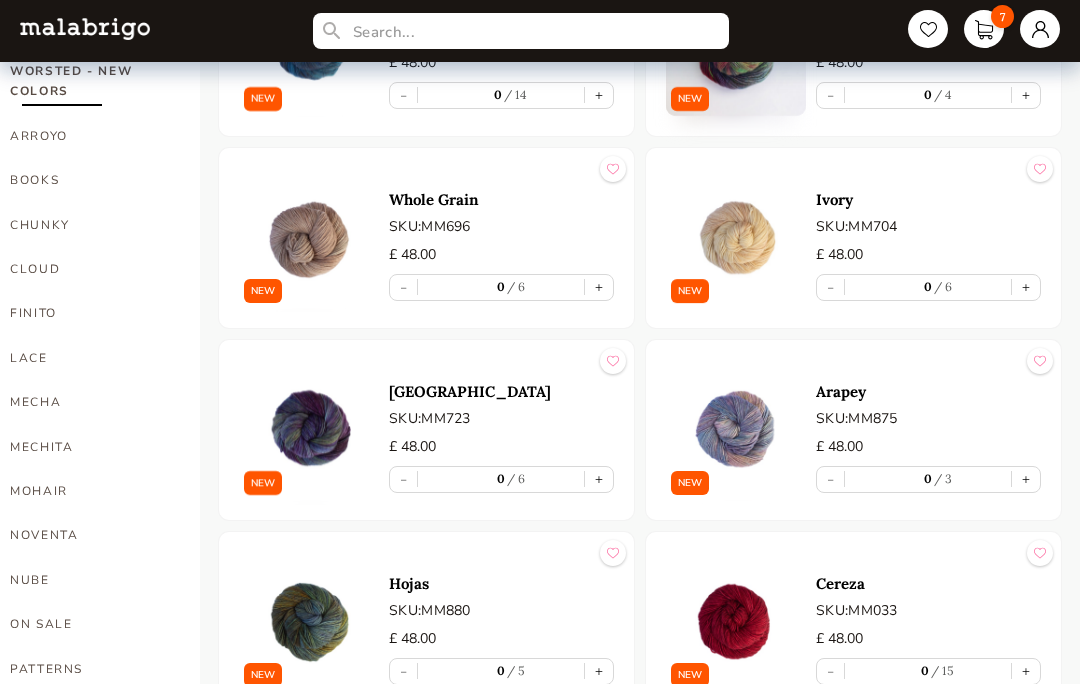 click on "NOVENTA" at bounding box center (90, 535) 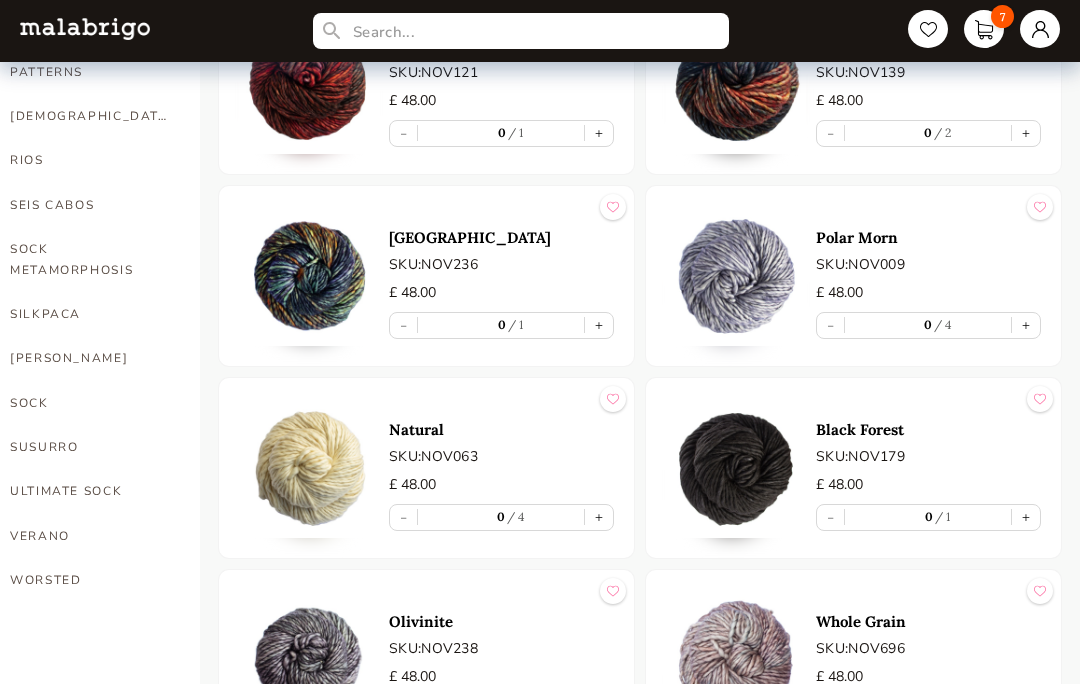 scroll, scrollTop: 1178, scrollLeft: 0, axis: vertical 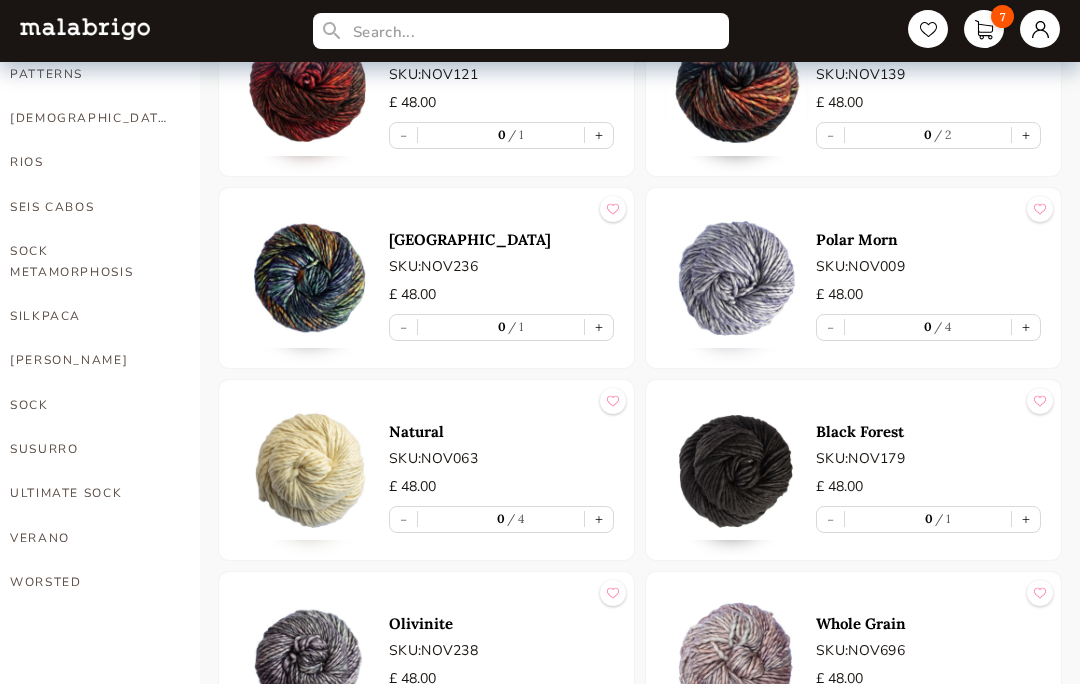 click at bounding box center [309, 470] 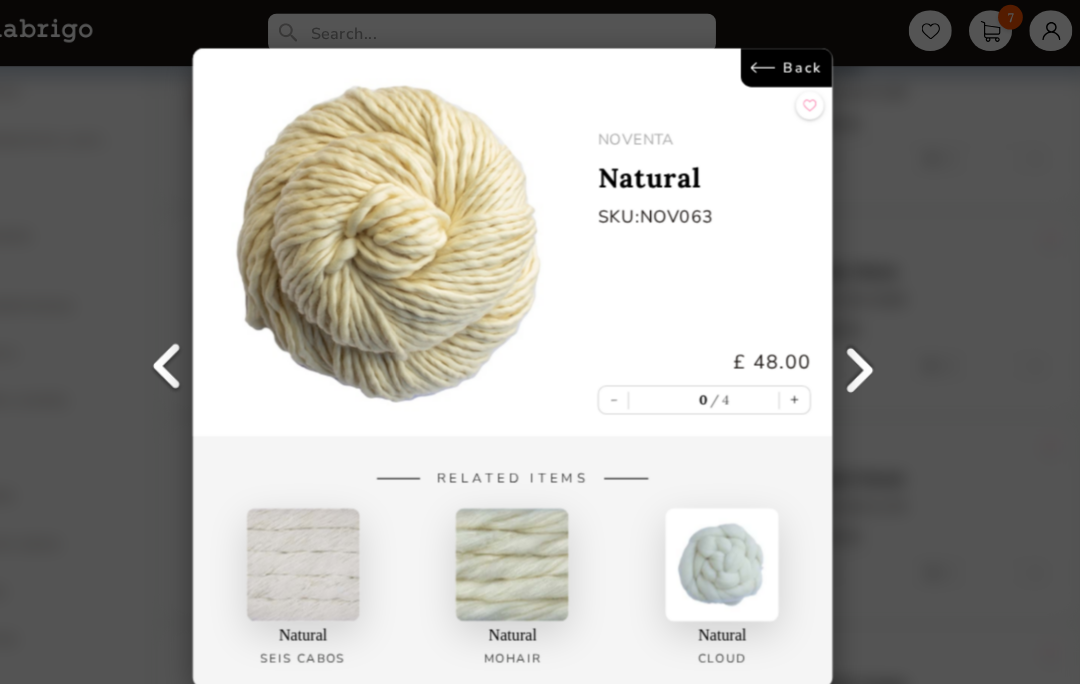 scroll, scrollTop: 1148, scrollLeft: 0, axis: vertical 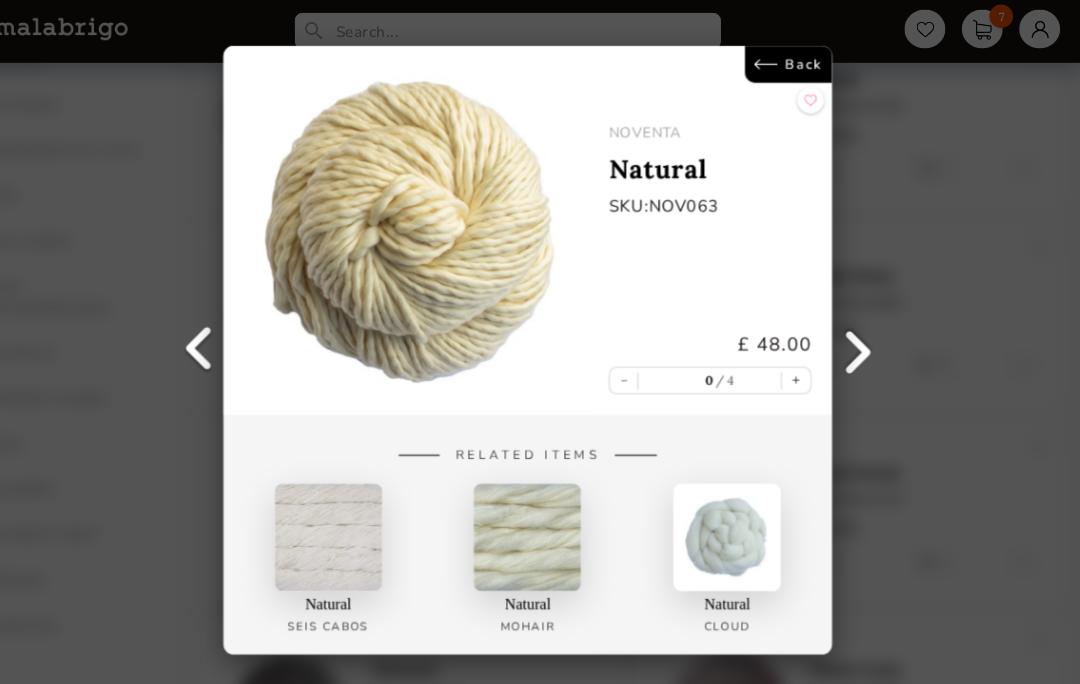 click on "Back" at bounding box center (794, 63) 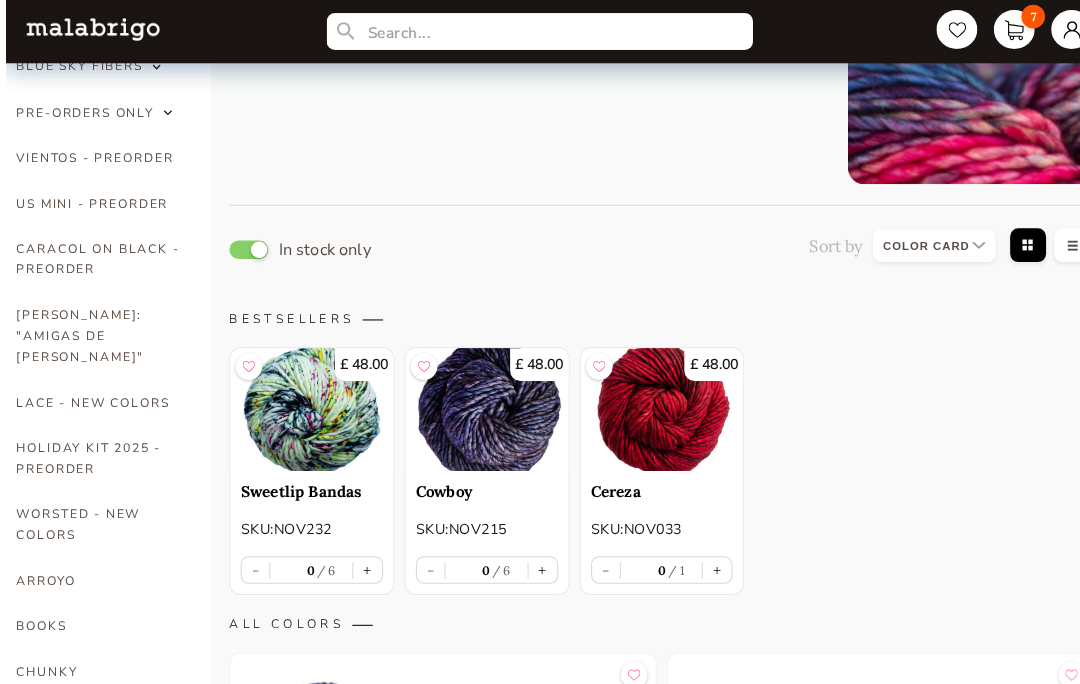 scroll, scrollTop: 0, scrollLeft: 0, axis: both 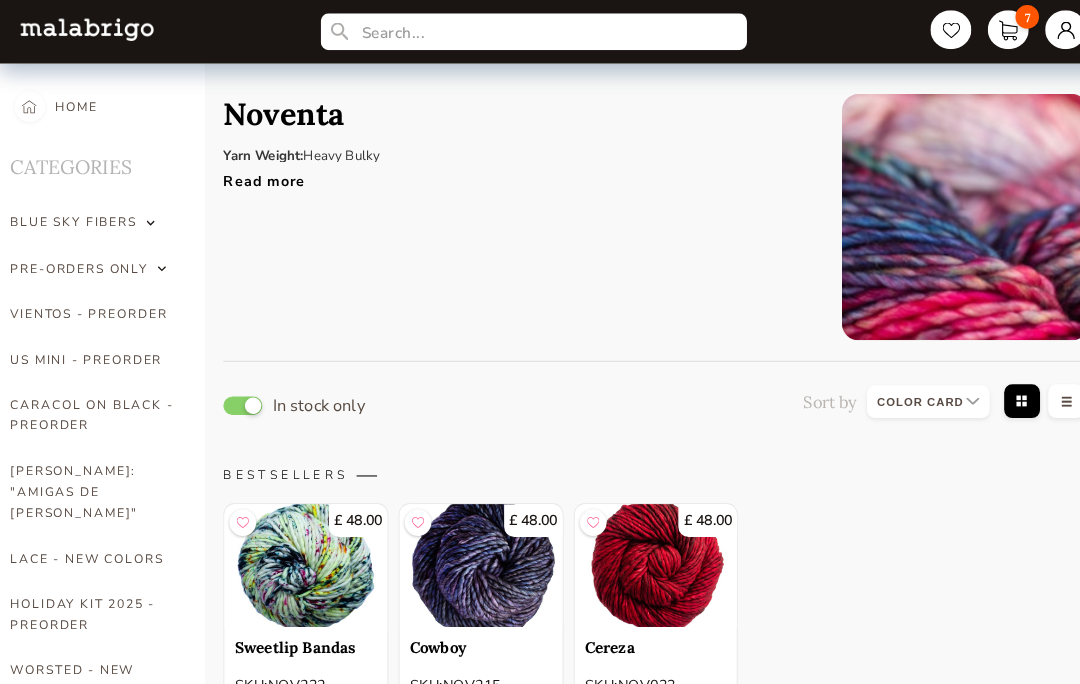 click on "Read more" at bounding box center (427, 172) 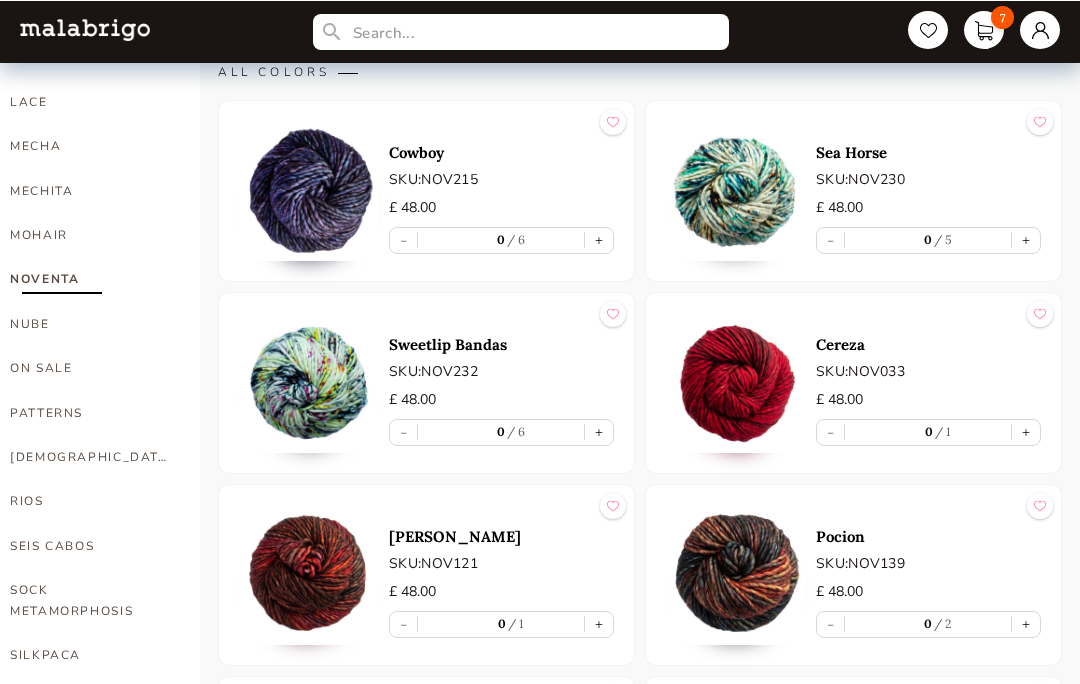 scroll, scrollTop: 839, scrollLeft: 0, axis: vertical 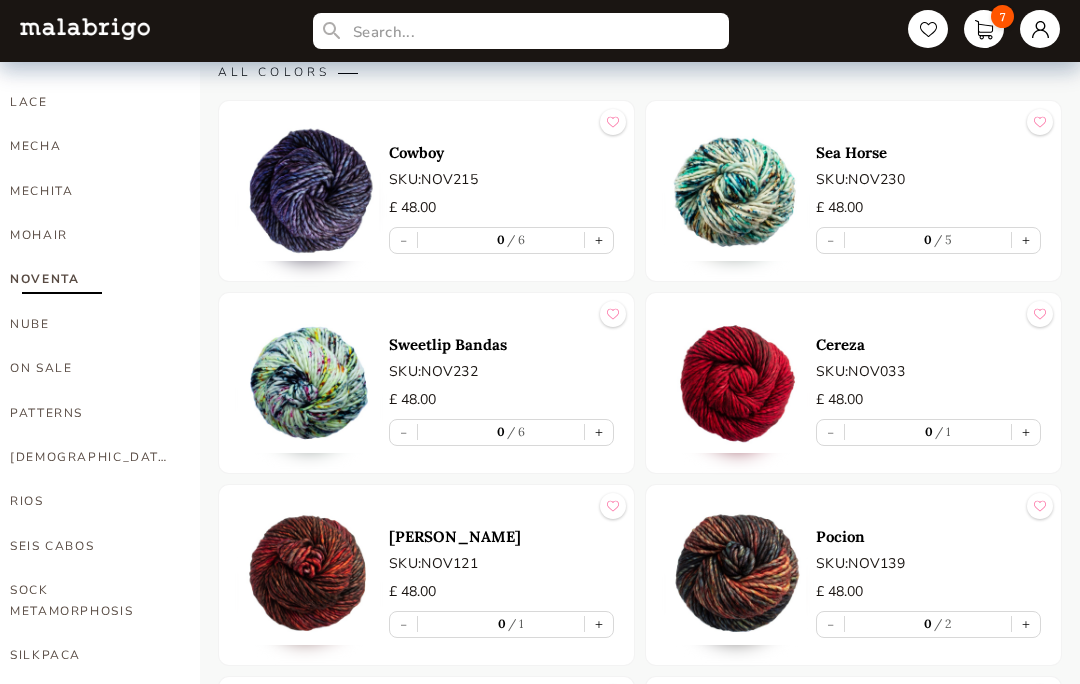 click on "PATTERNS" at bounding box center [90, 413] 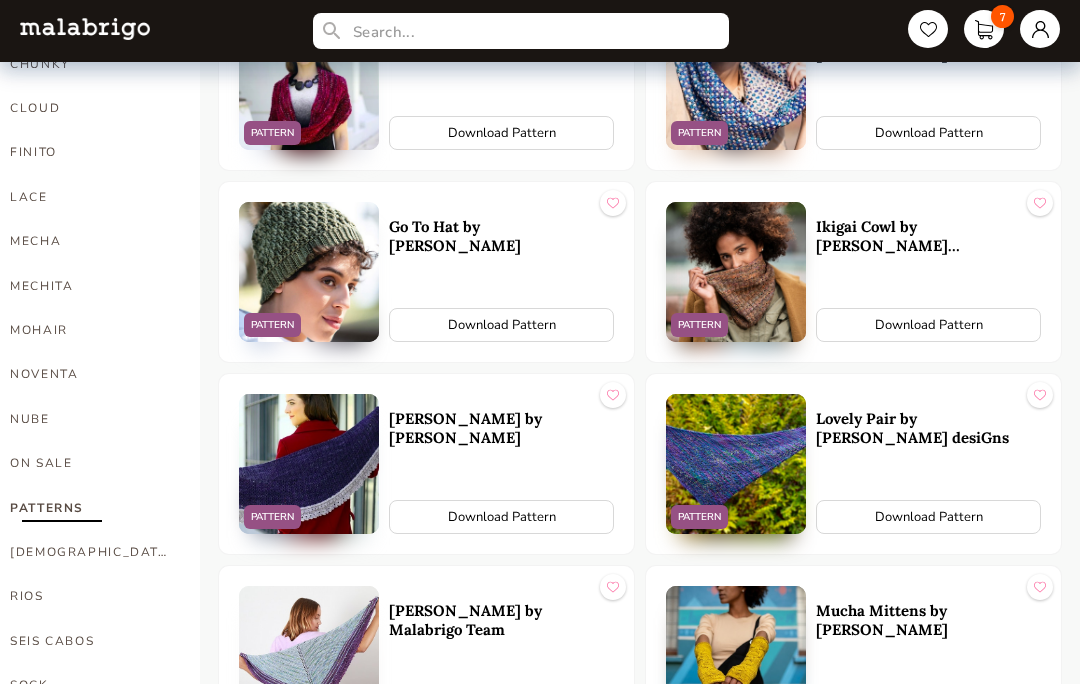 scroll, scrollTop: 741, scrollLeft: 0, axis: vertical 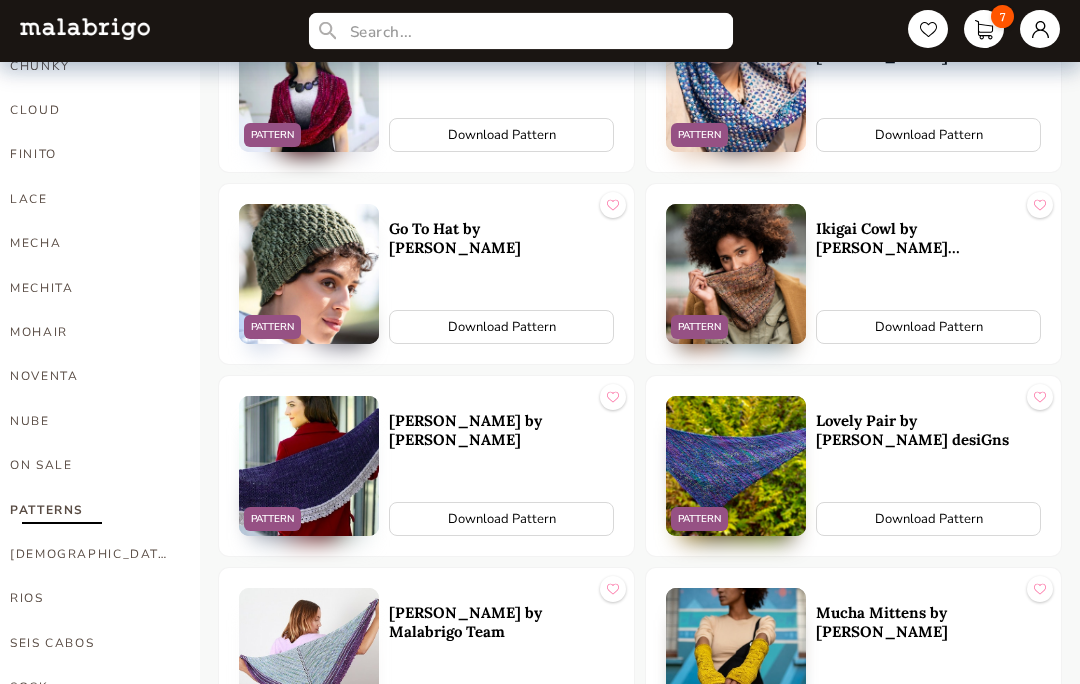 click at bounding box center [521, 31] 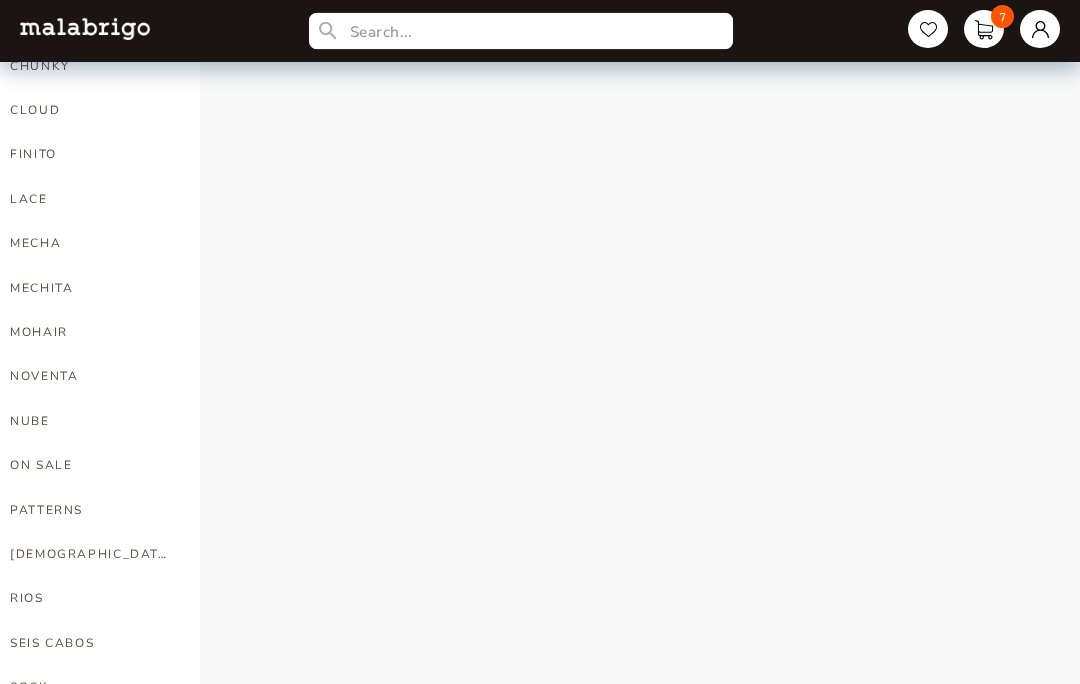 scroll, scrollTop: 741, scrollLeft: 0, axis: vertical 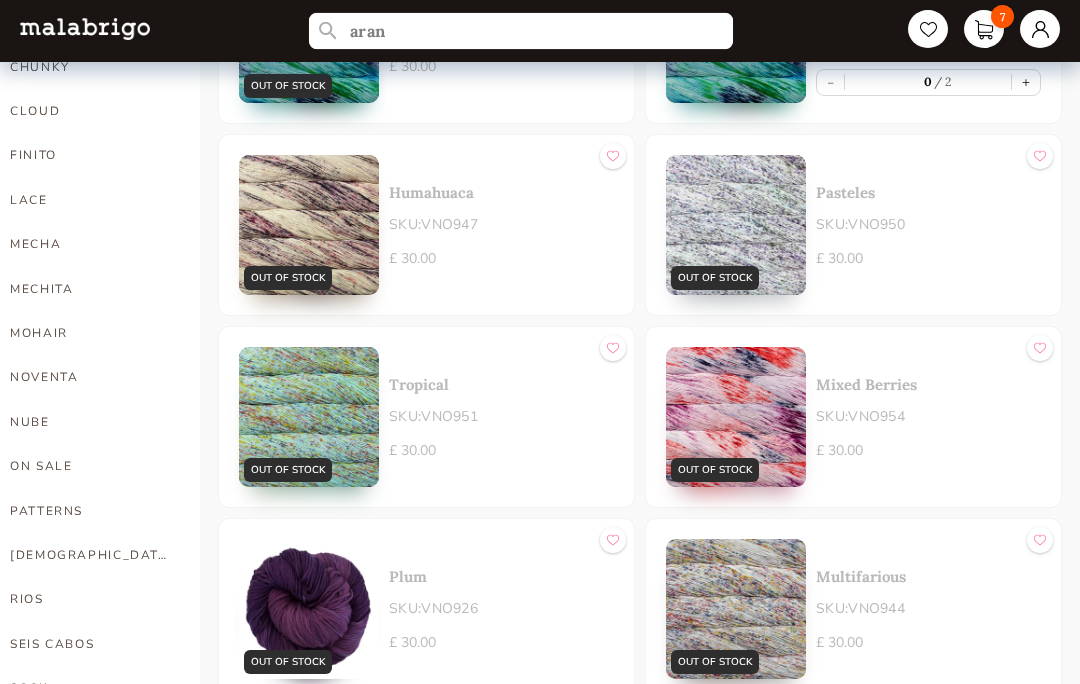 type on "aran" 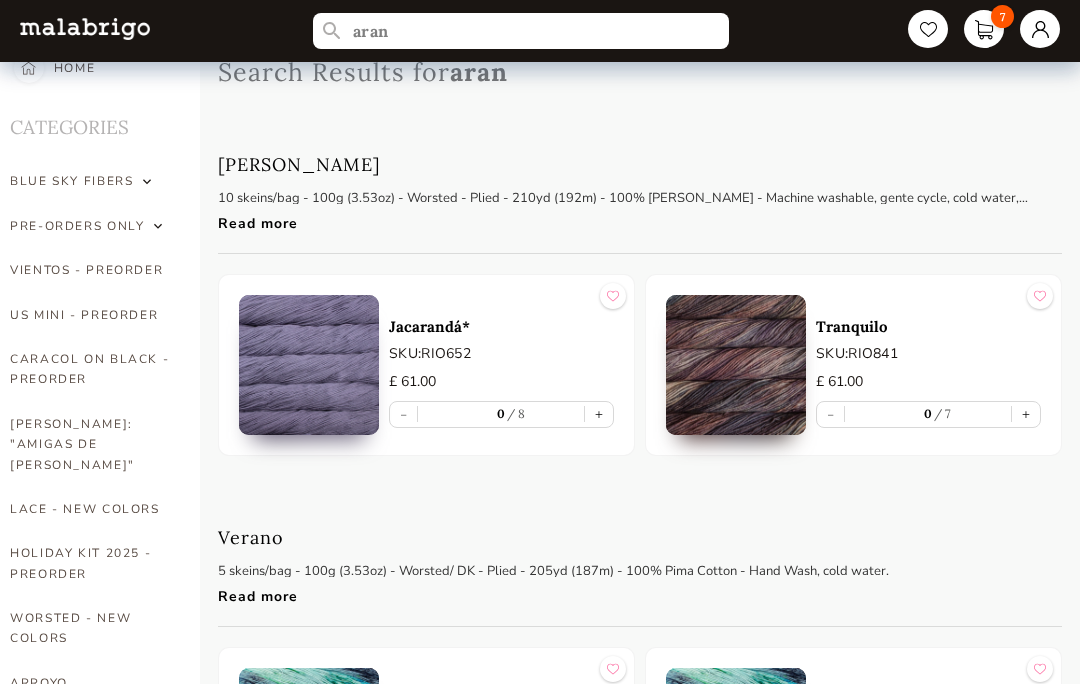scroll, scrollTop: 0, scrollLeft: 0, axis: both 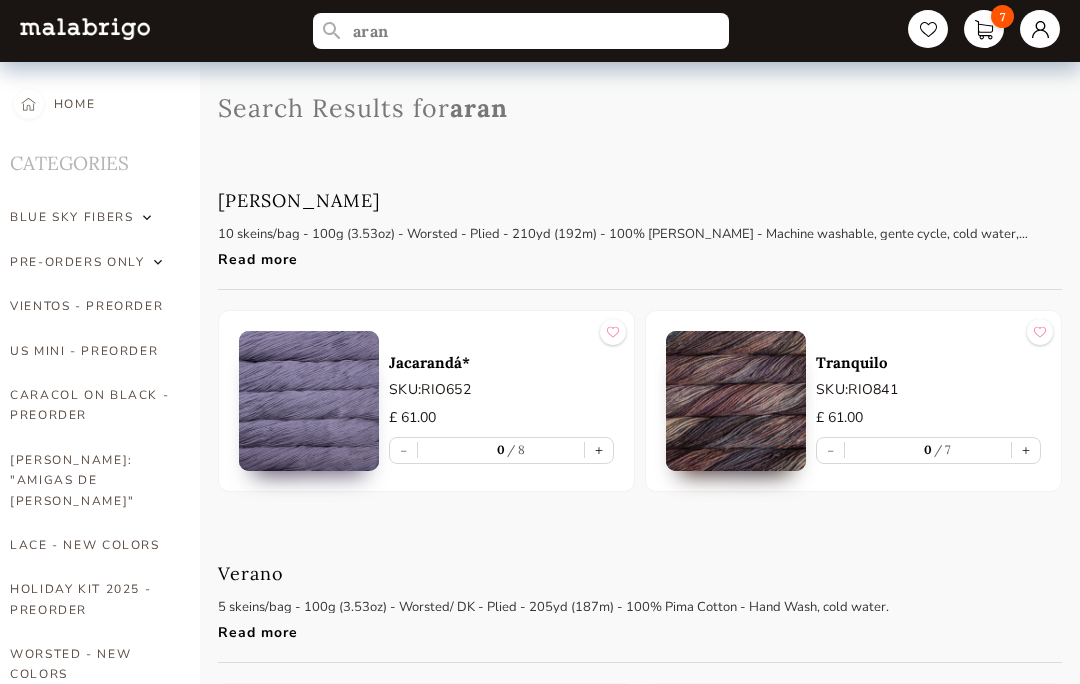 click on "BLUE SKY FIBERS" at bounding box center [71, 217] 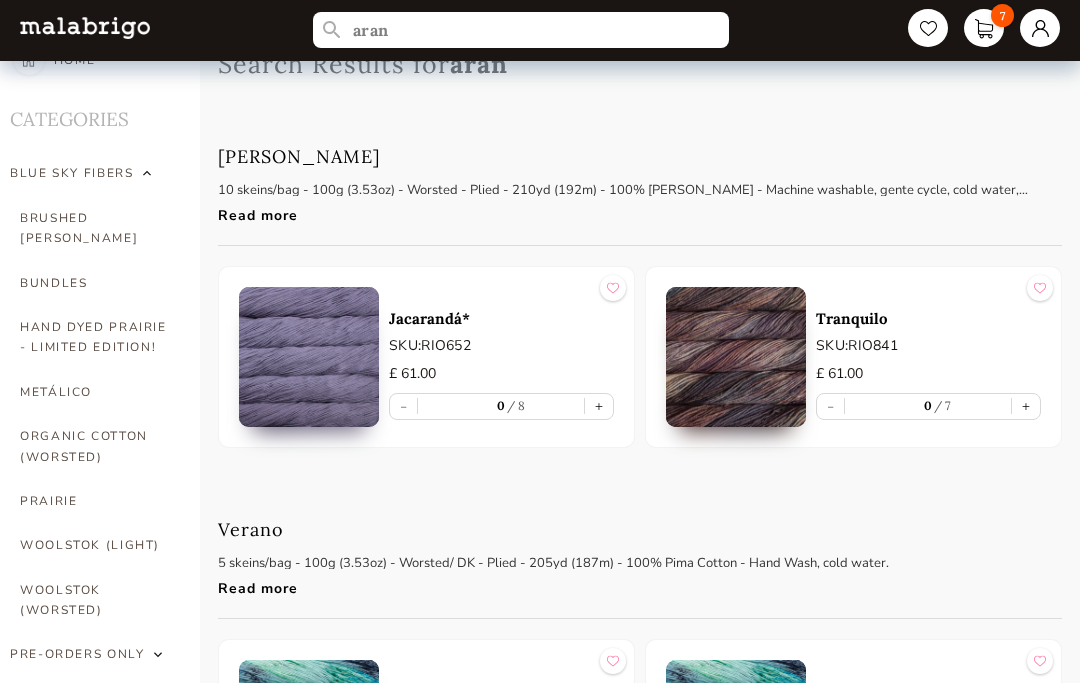scroll, scrollTop: 44, scrollLeft: 0, axis: vertical 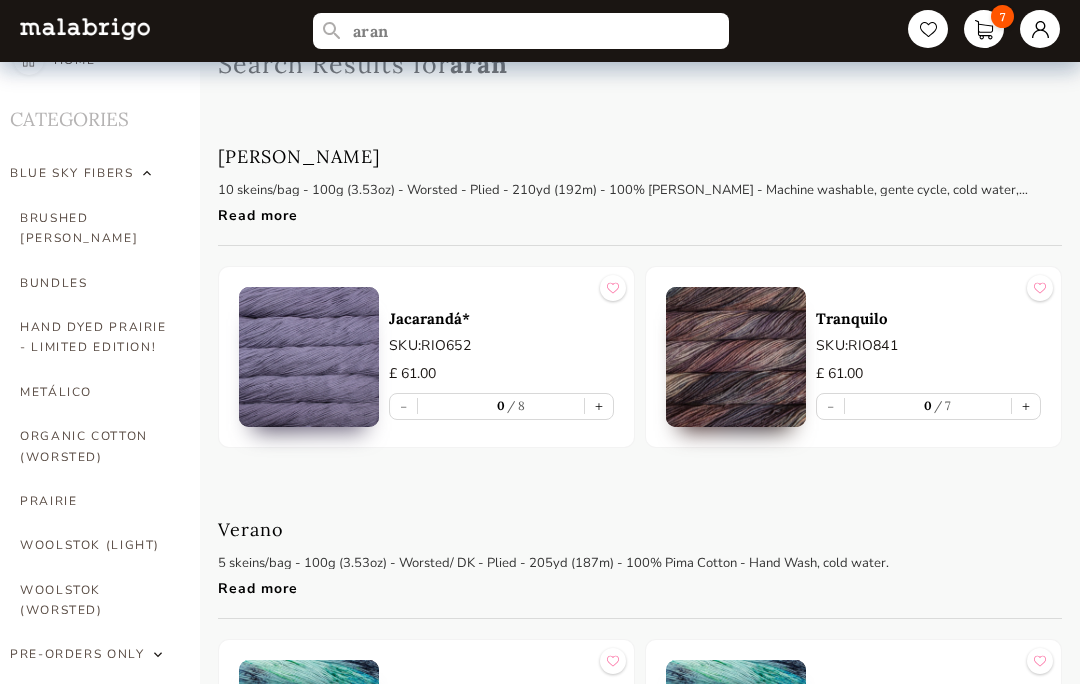 click on "BRUSHED [PERSON_NAME]" at bounding box center (95, 228) 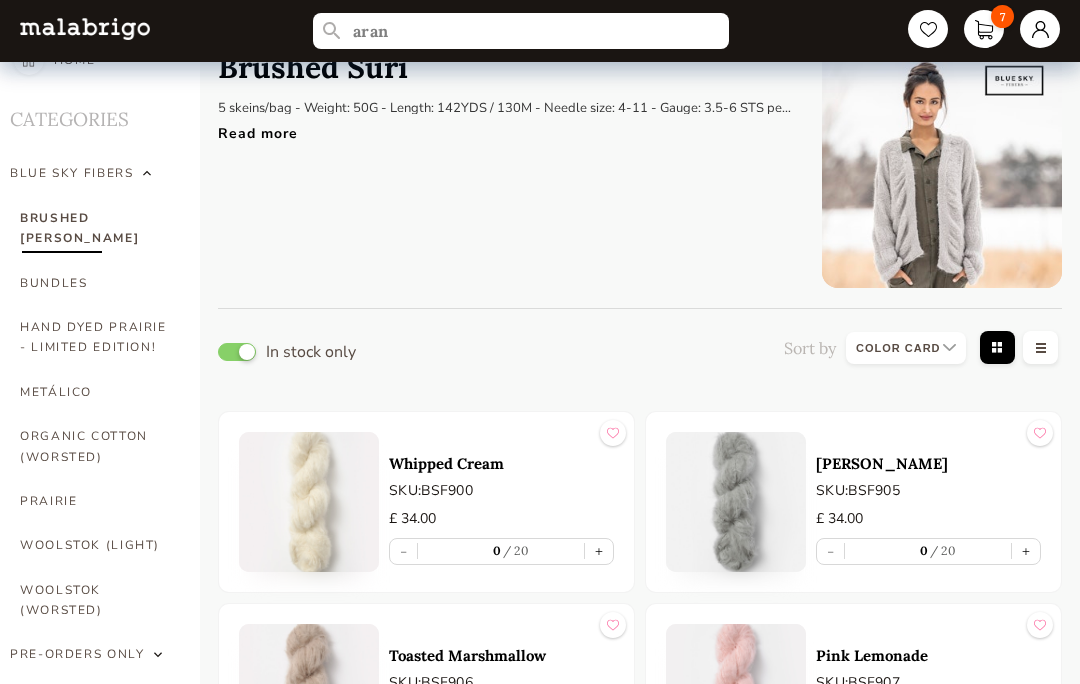 click on "BUNDLES" at bounding box center [95, 283] 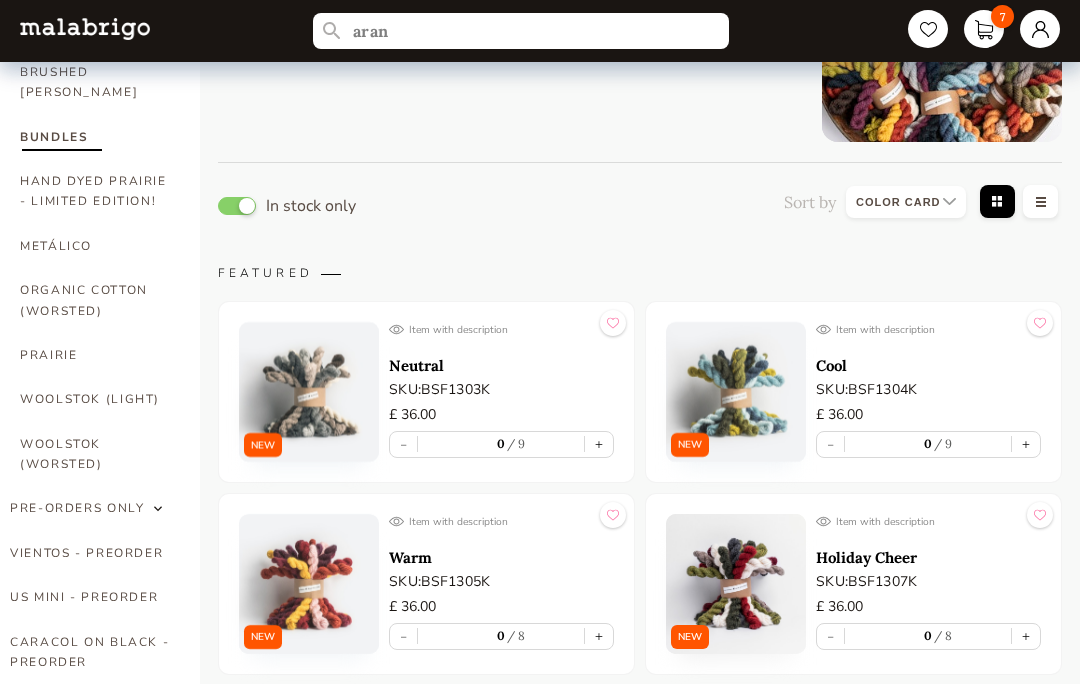 scroll, scrollTop: 188, scrollLeft: 0, axis: vertical 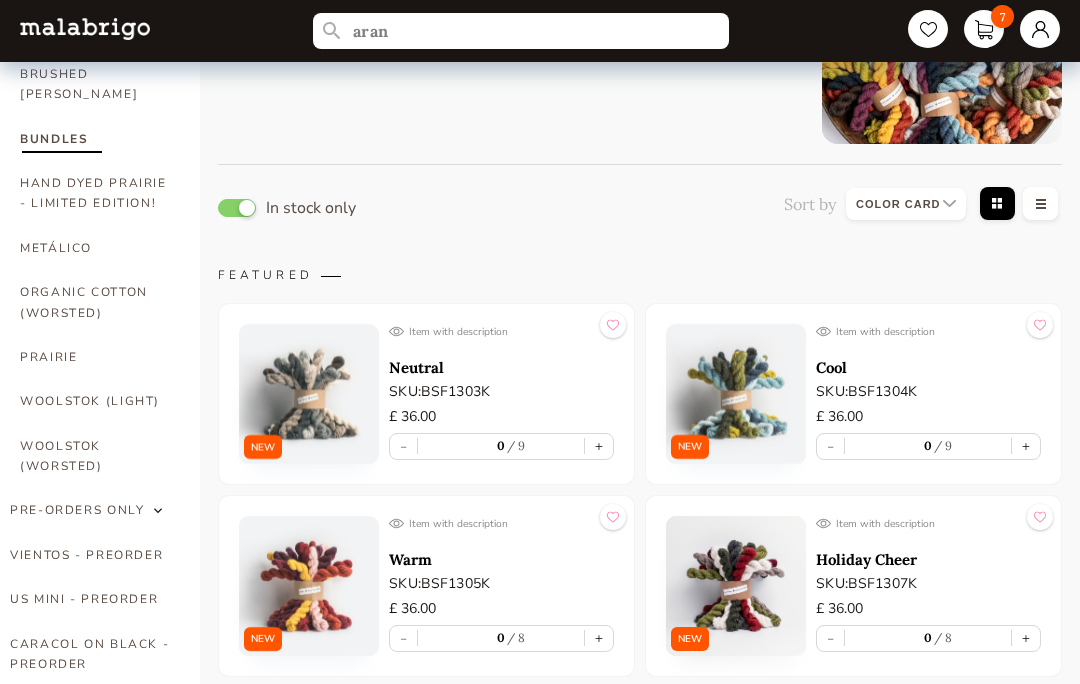 click on "HAND DYED PRAIRIE - LIMITED EDITION!" at bounding box center (95, 193) 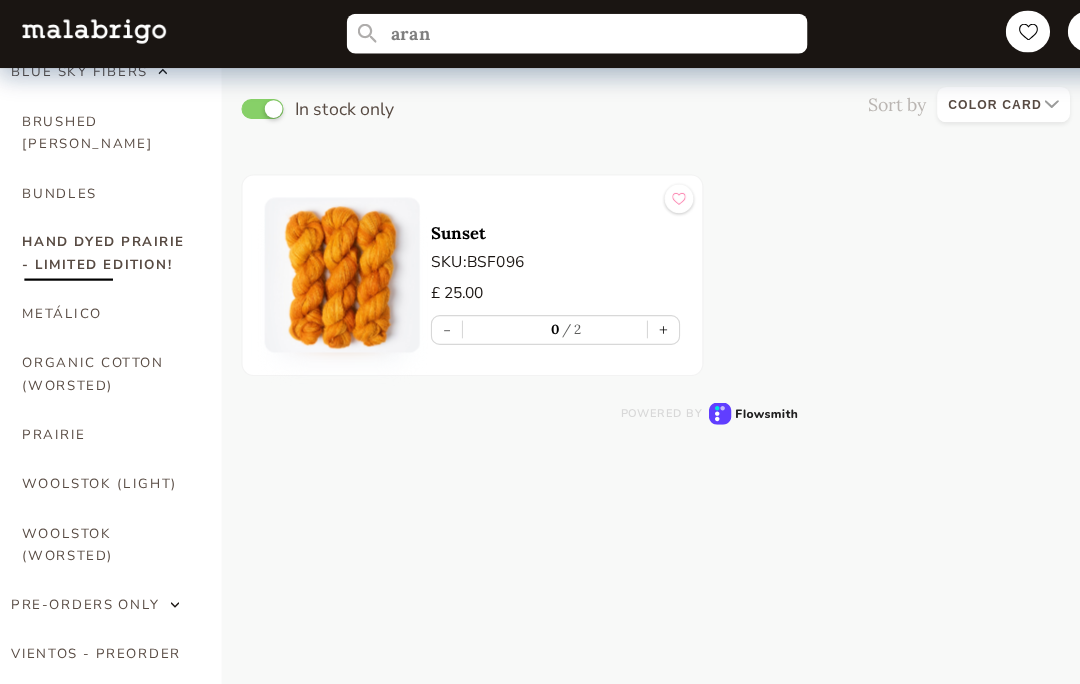 scroll, scrollTop: 154, scrollLeft: 0, axis: vertical 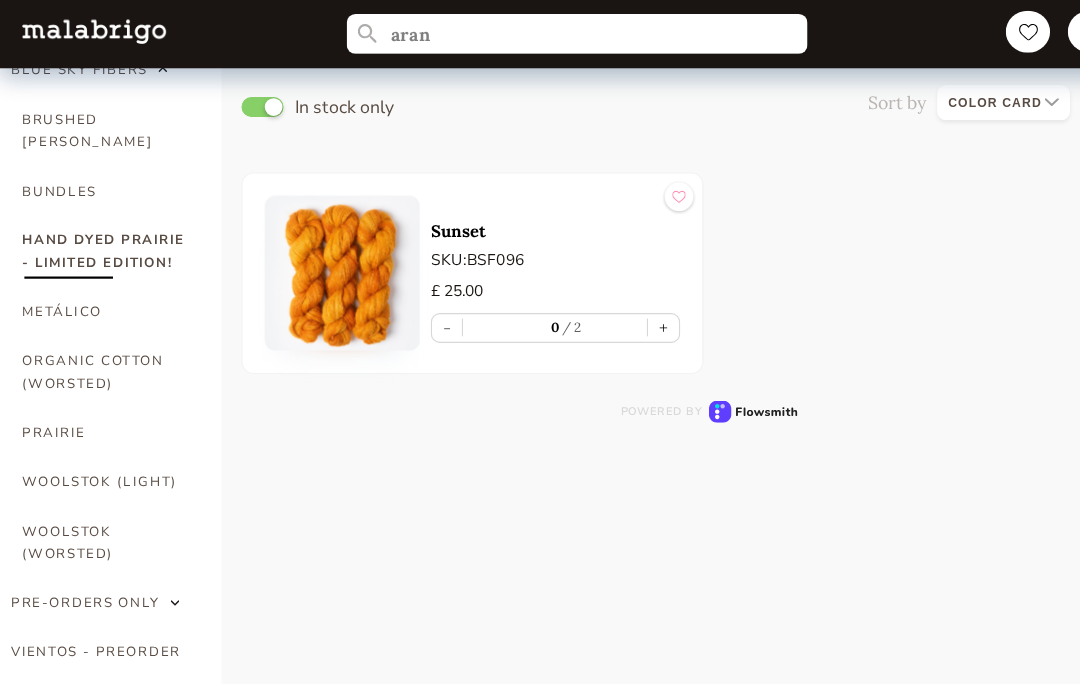 click on "METÁLICO" at bounding box center [95, 282] 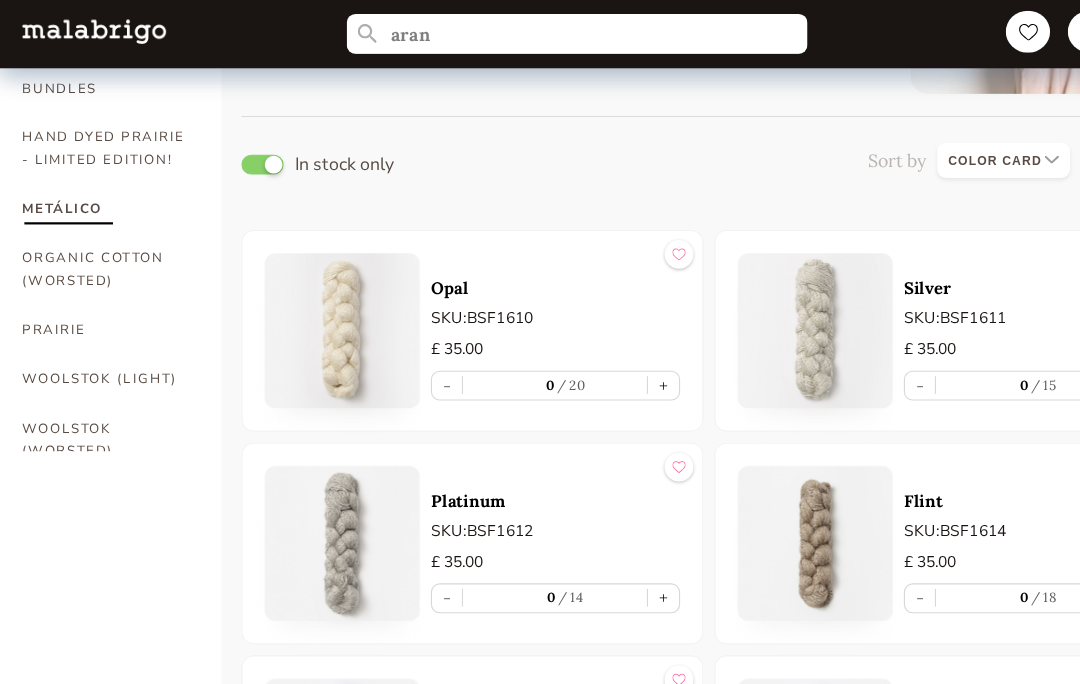scroll, scrollTop: 247, scrollLeft: 0, axis: vertical 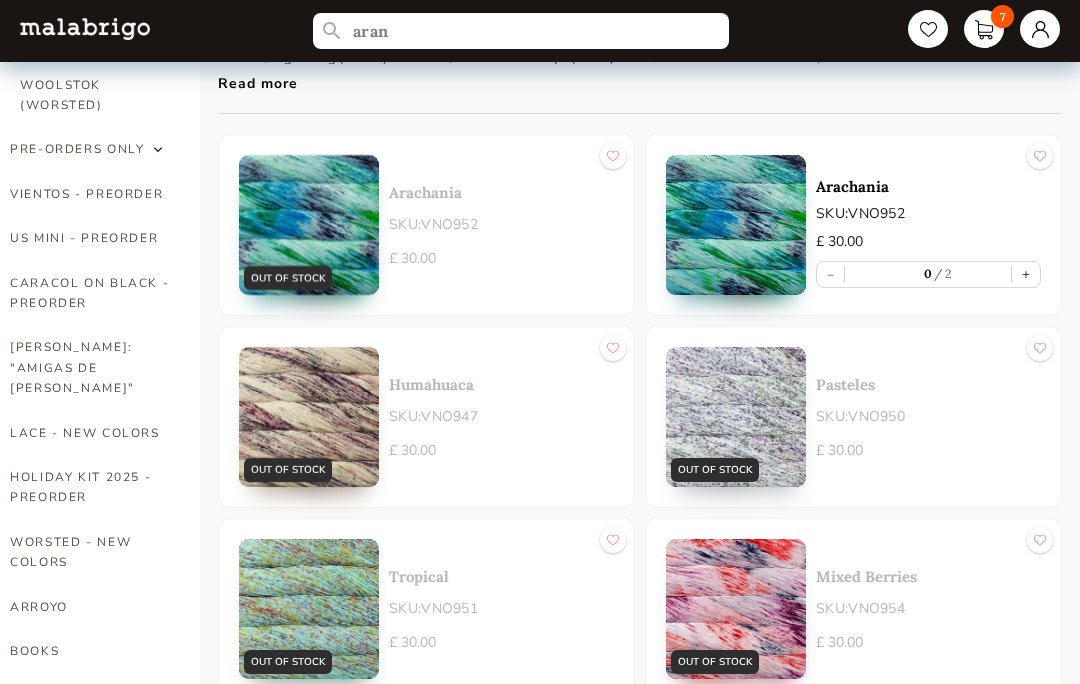 click on "CARACOL ON BLACK - PREORDER" at bounding box center (90, 293) 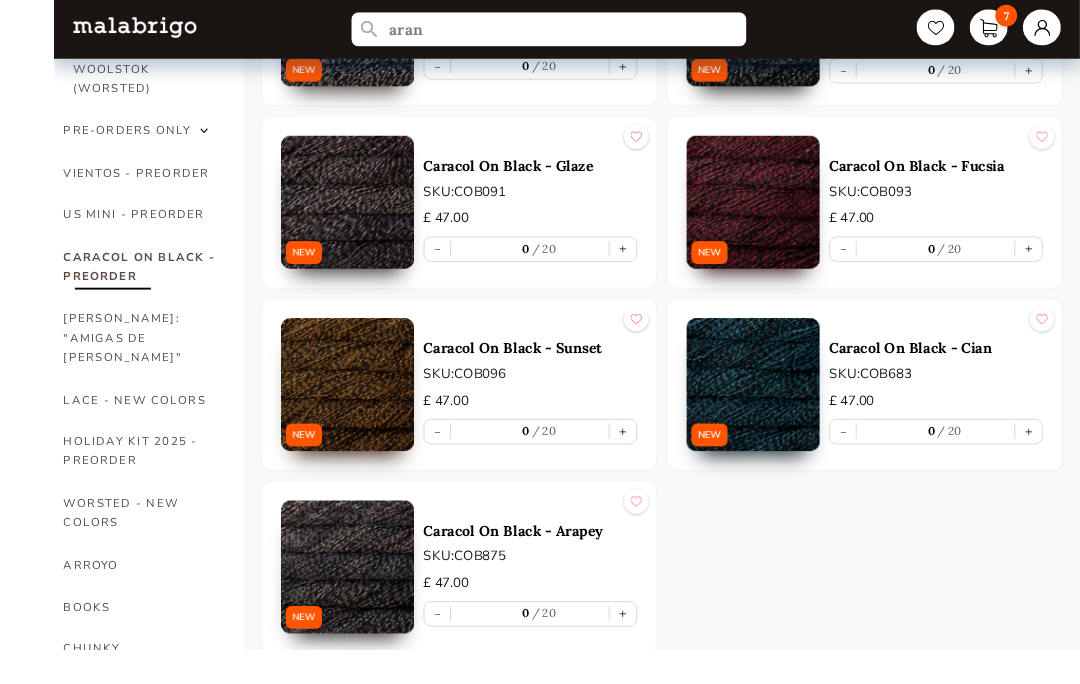 scroll, scrollTop: 595, scrollLeft: 0, axis: vertical 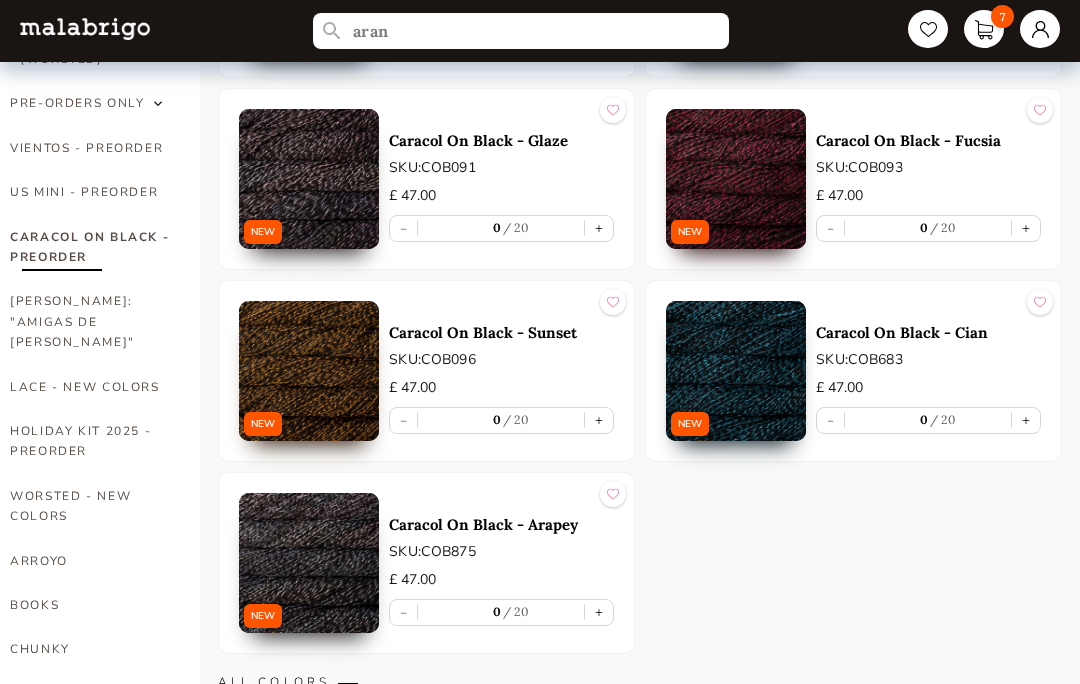 click on "[PERSON_NAME]: "AMIGAS DE [PERSON_NAME]"" at bounding box center [90, 321] 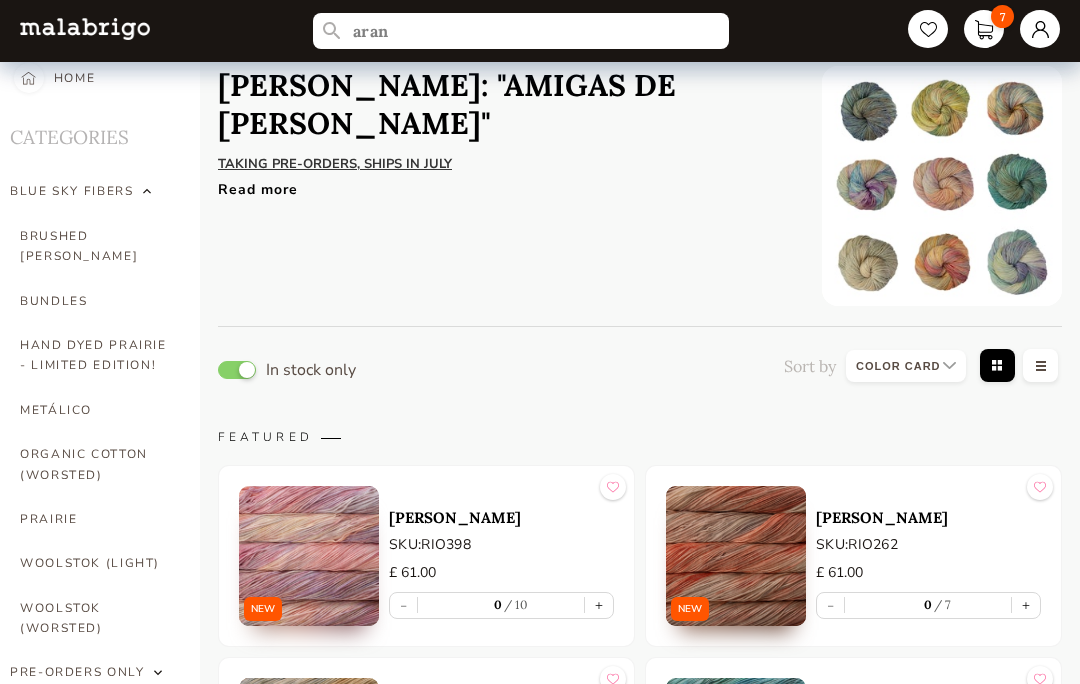 scroll, scrollTop: 27, scrollLeft: 0, axis: vertical 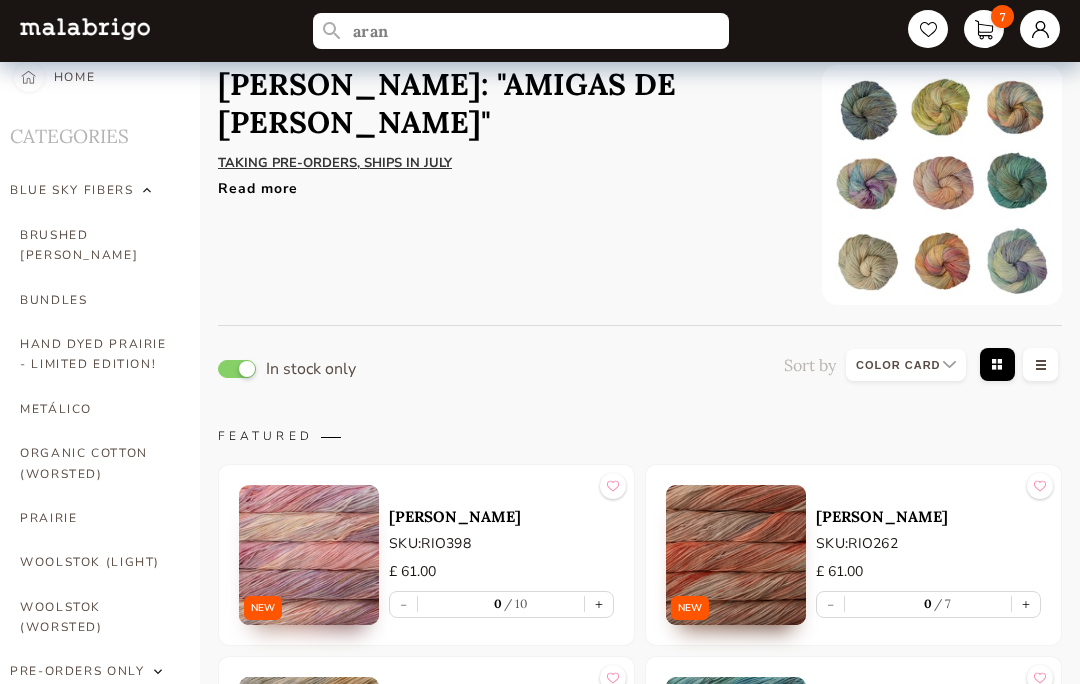 click on "Read more" at bounding box center (505, 183) 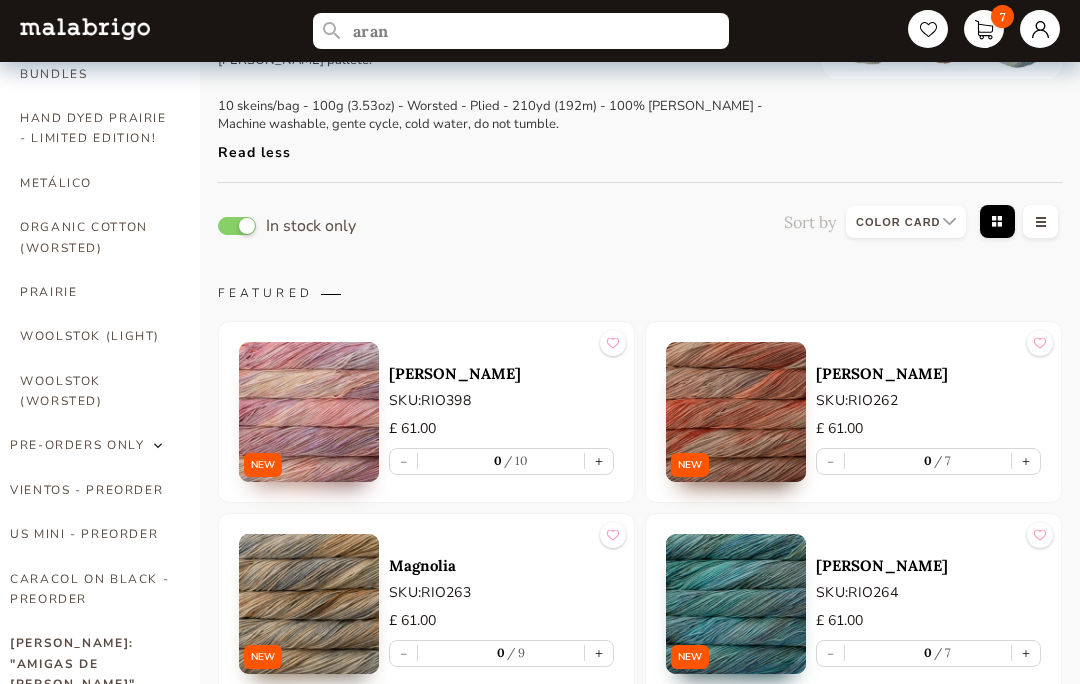 click on "In stock only Sort by Grid view Table view" at bounding box center (640, 226) 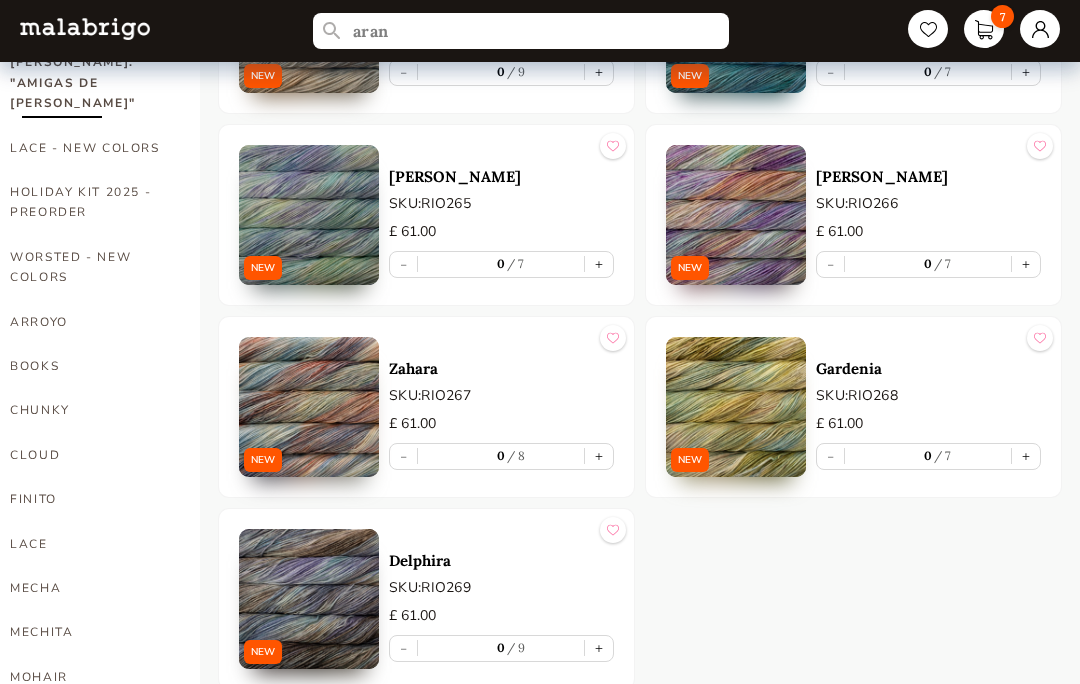 scroll, scrollTop: 835, scrollLeft: 0, axis: vertical 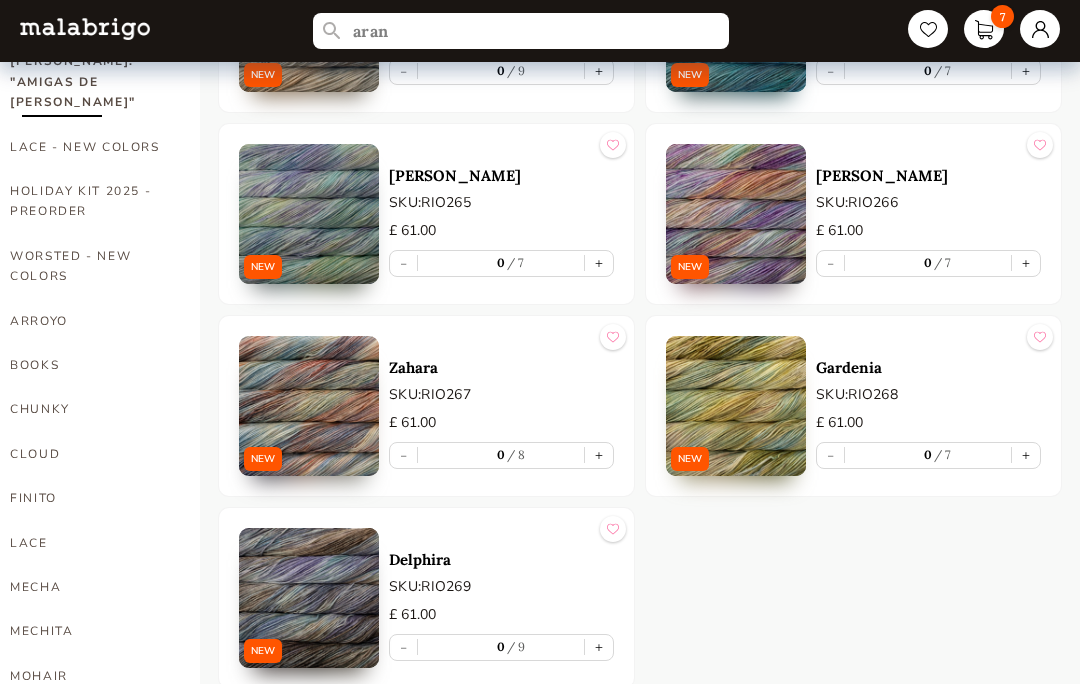 click on "ARROYO" at bounding box center (90, 321) 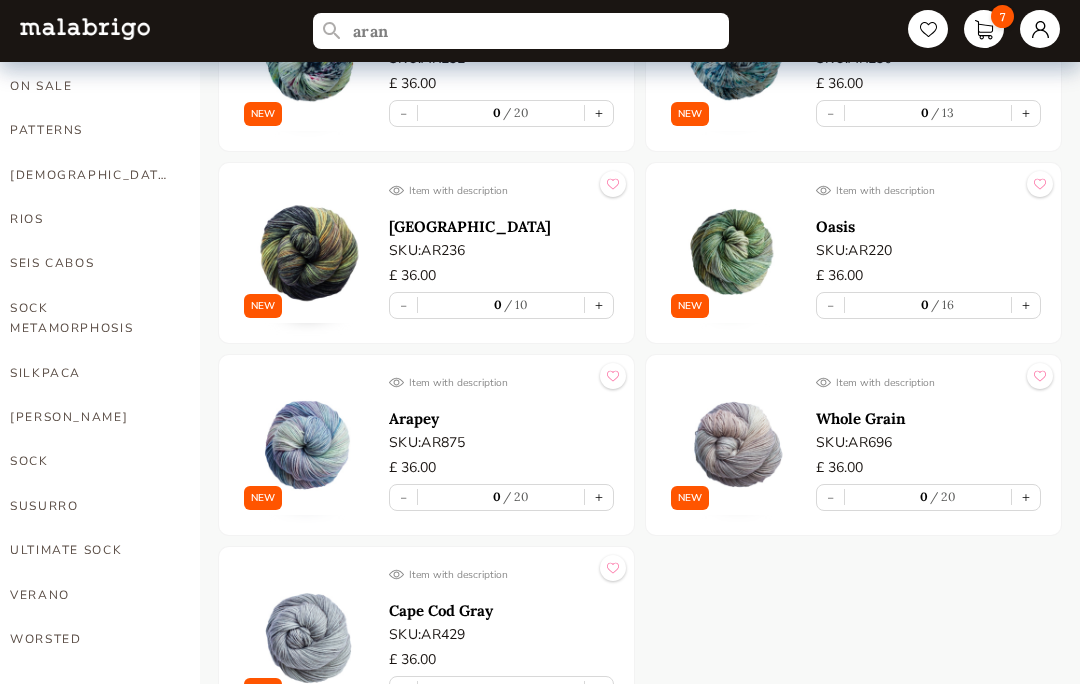 scroll, scrollTop: 1558, scrollLeft: 0, axis: vertical 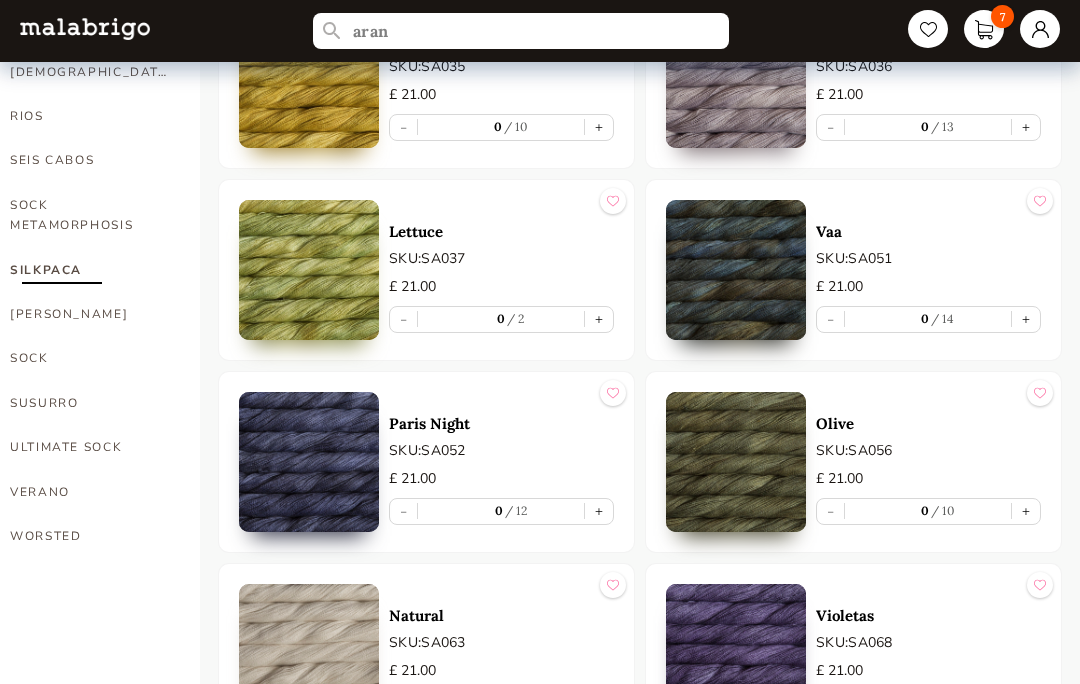 click on "VERANO" at bounding box center (90, 492) 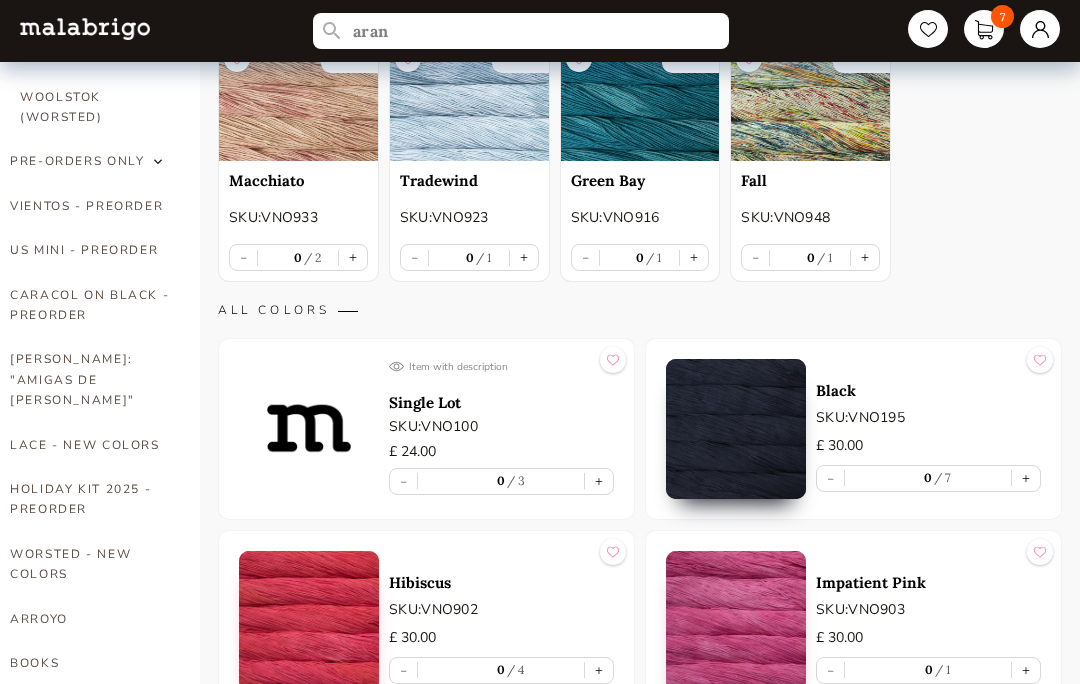 scroll, scrollTop: 537, scrollLeft: 0, axis: vertical 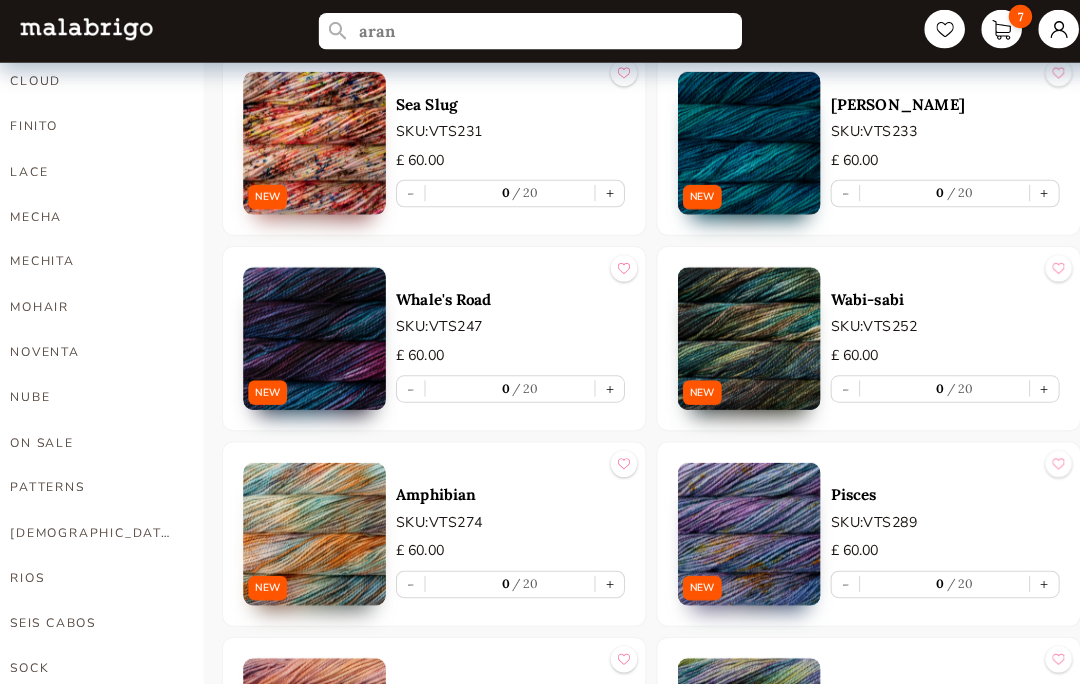click on "NOVENTA" at bounding box center [90, 346] 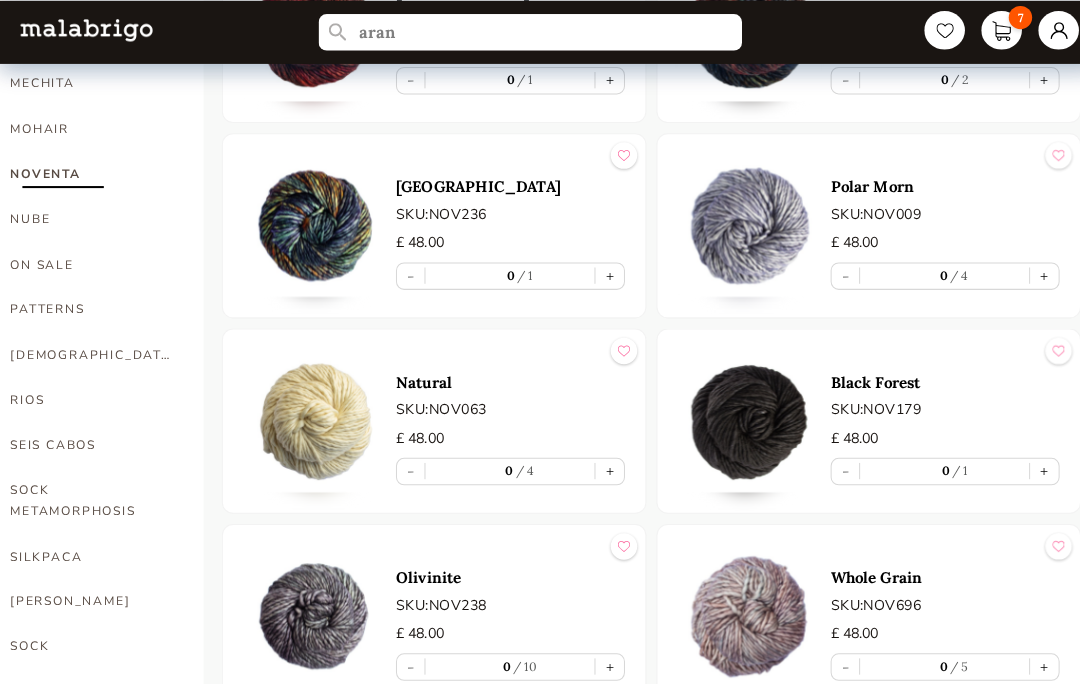 scroll, scrollTop: 1401, scrollLeft: 0, axis: vertical 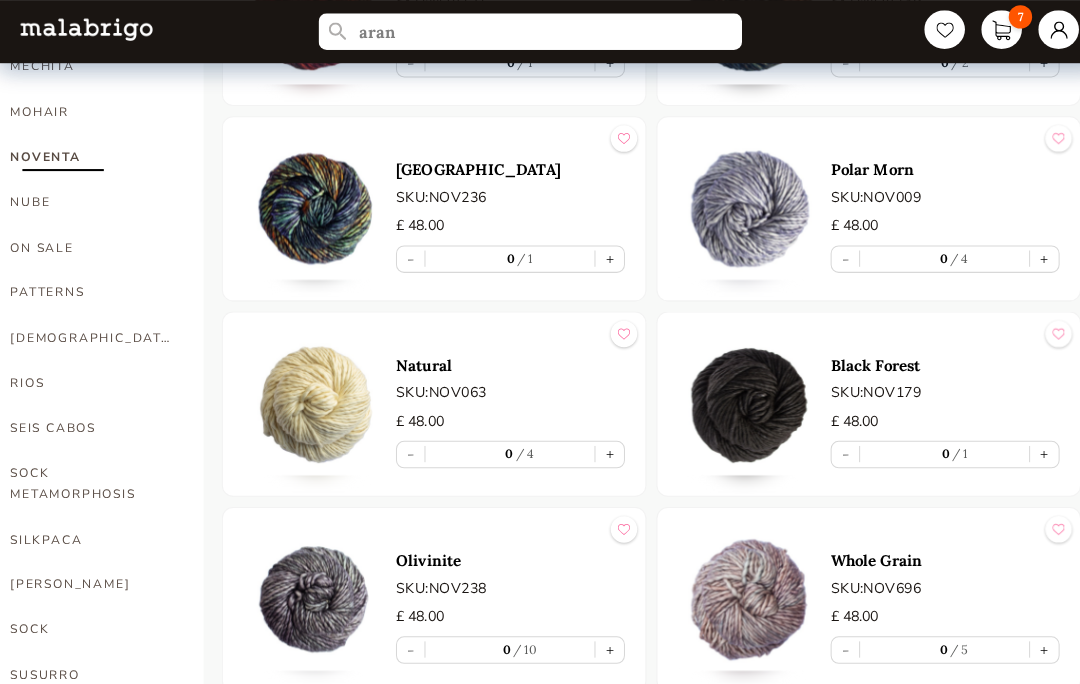 click at bounding box center [736, 397] 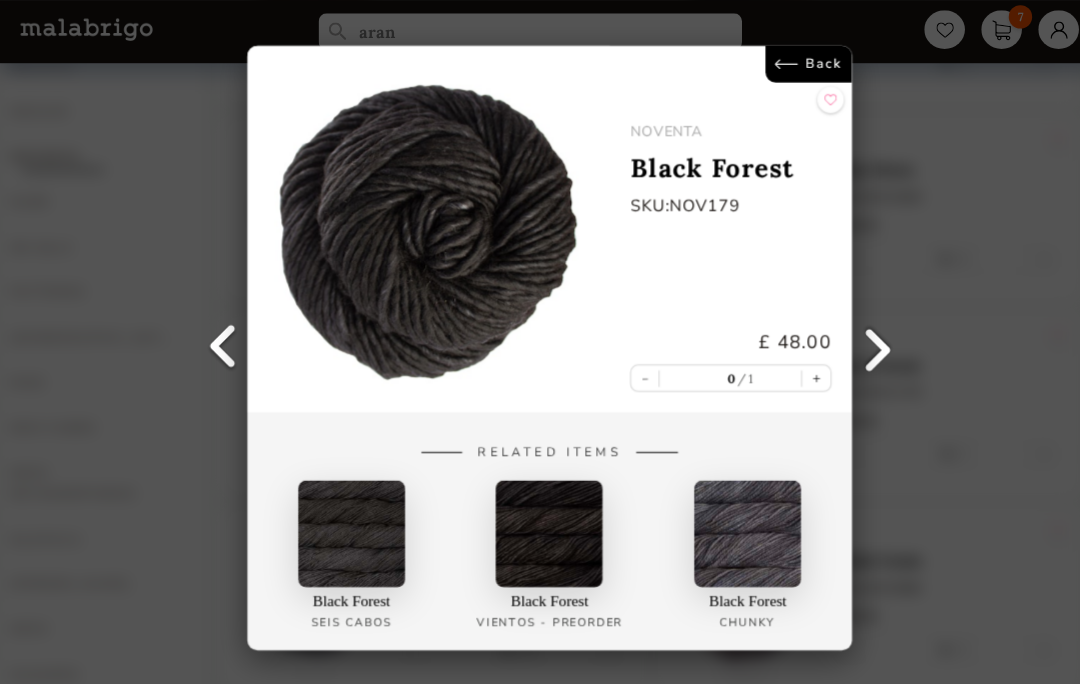 scroll, scrollTop: 1402, scrollLeft: 0, axis: vertical 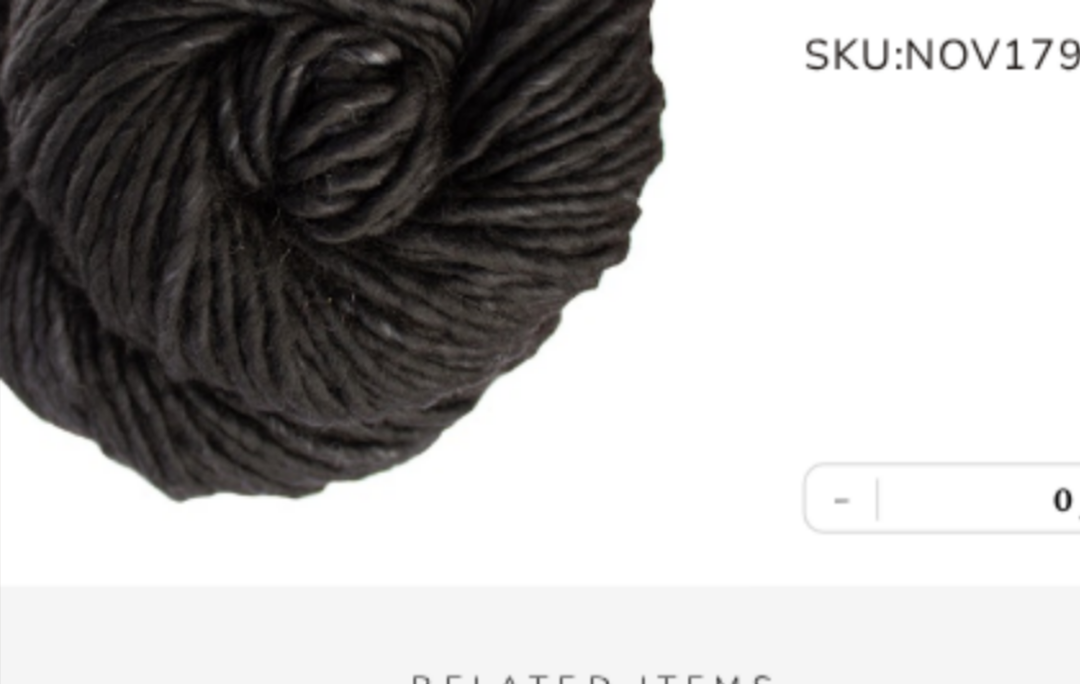 click on "Related Items Black Forest SEIS CABOS Black Forest VIENTOS - PREORDER Black Forest Chunky" at bounding box center (540, 522) 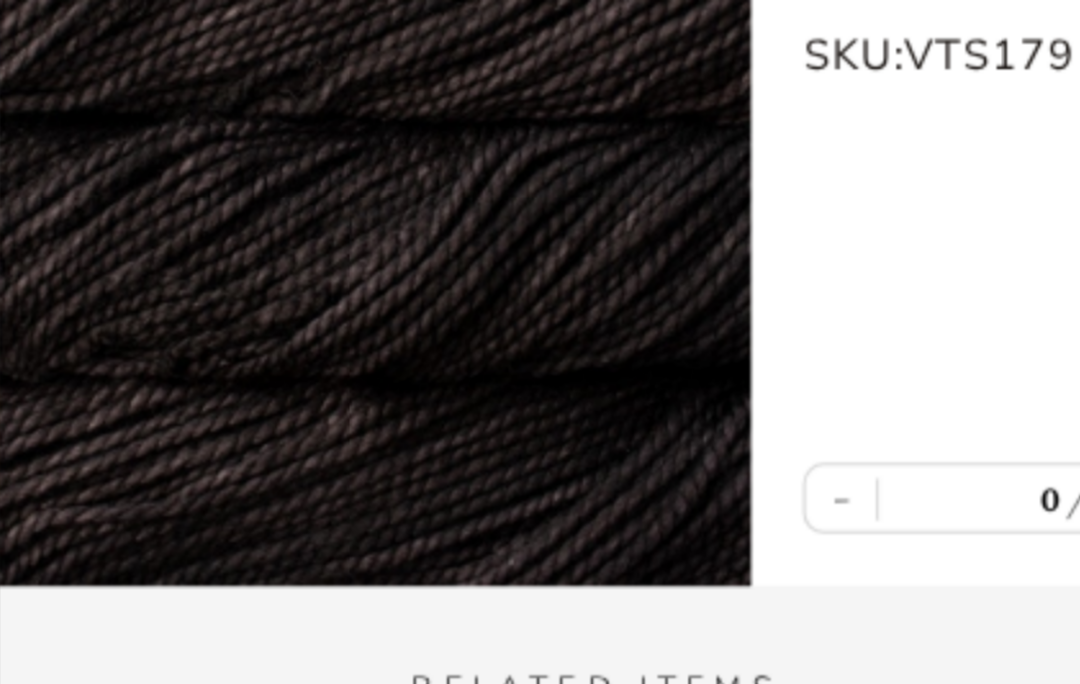 scroll, scrollTop: 1379, scrollLeft: 0, axis: vertical 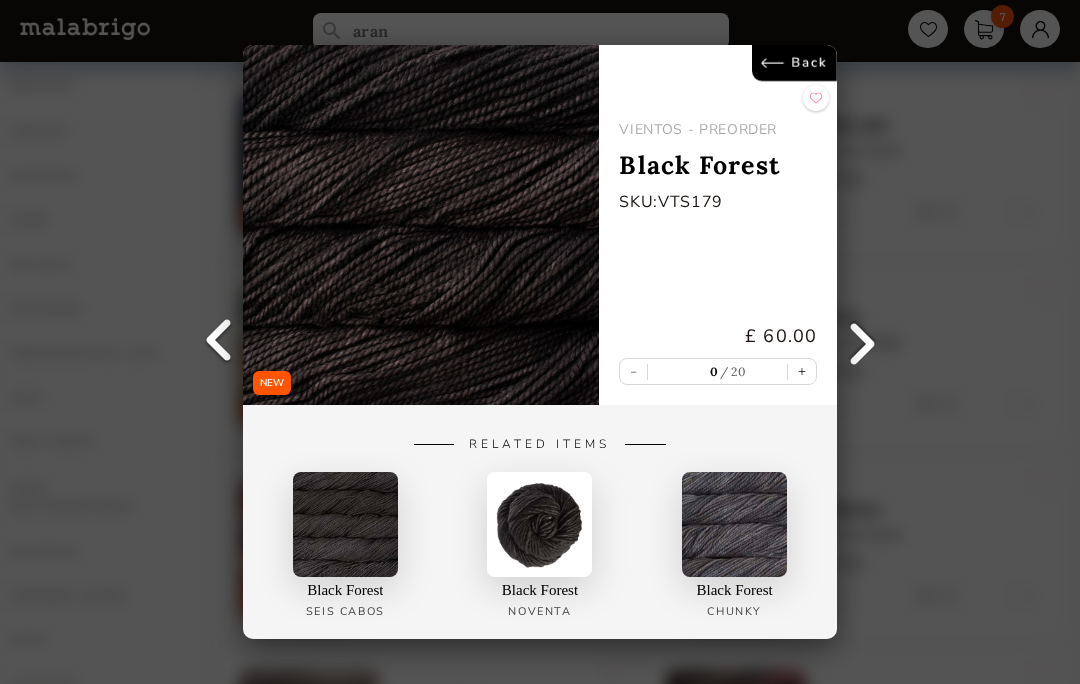 click at bounding box center [421, 225] 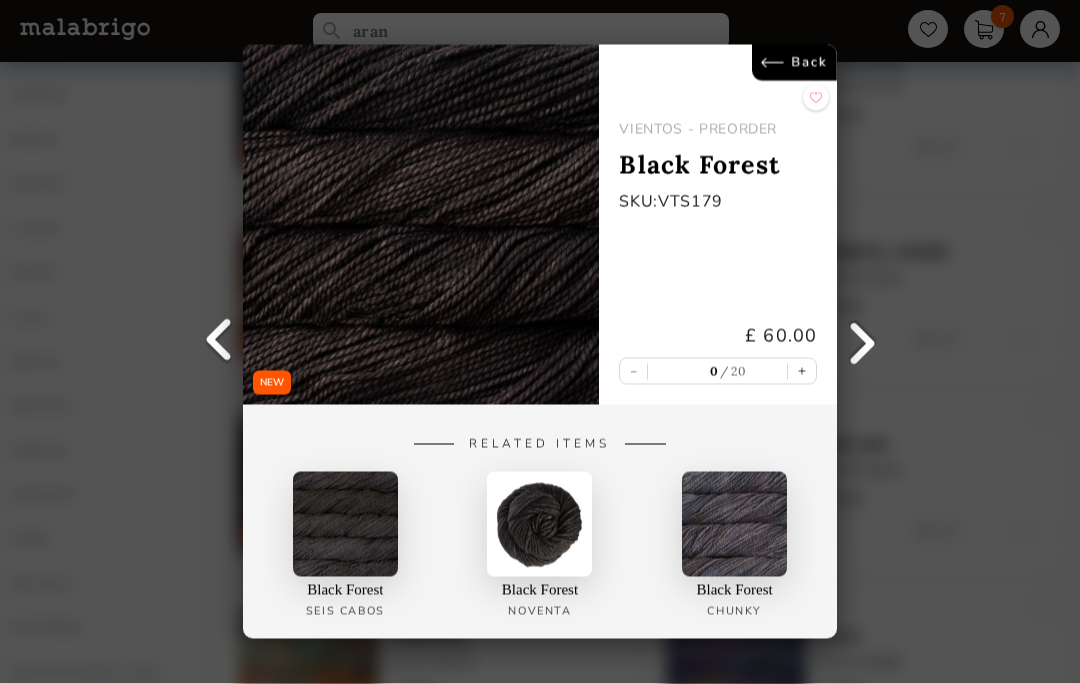 scroll, scrollTop: 1039, scrollLeft: 0, axis: vertical 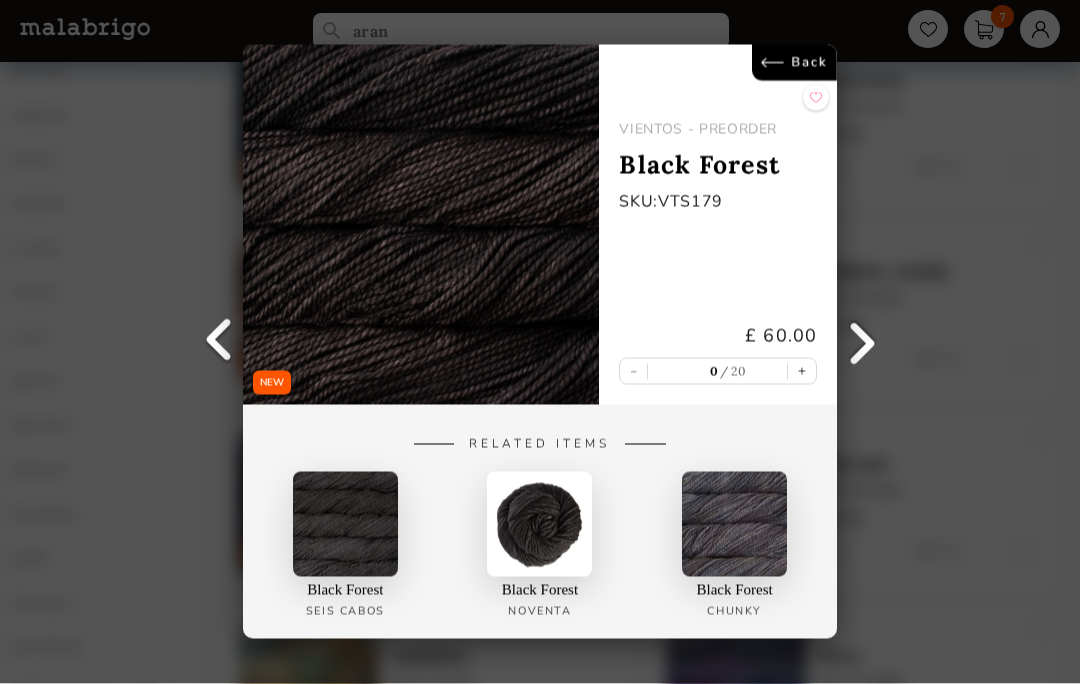click on "Back" at bounding box center [794, 63] 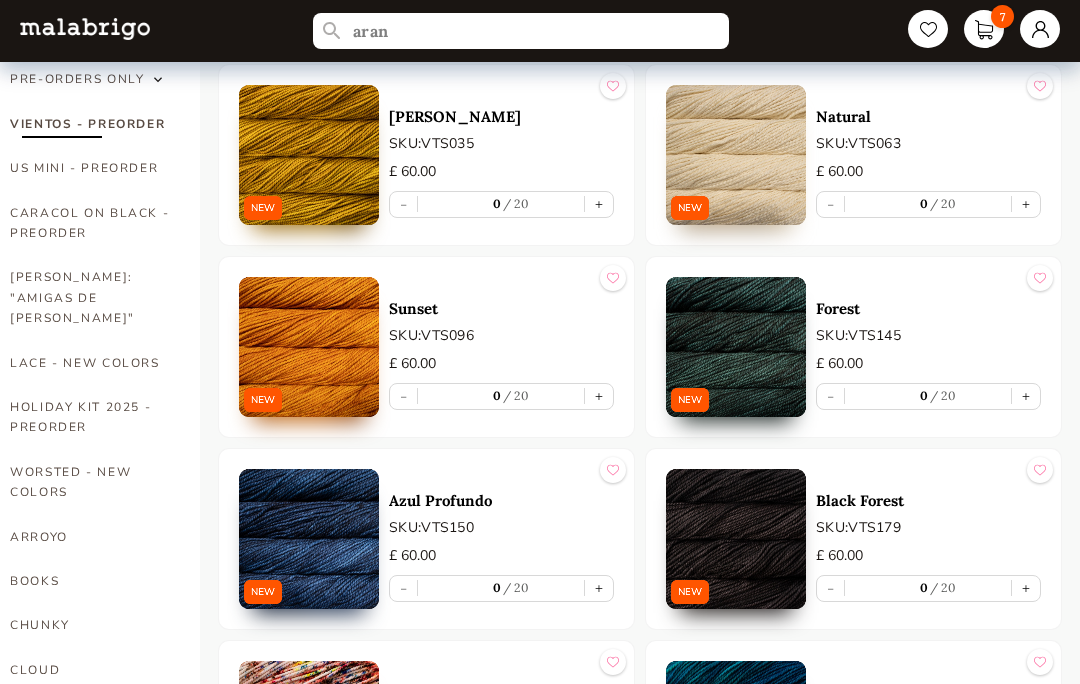 scroll, scrollTop: 618, scrollLeft: 0, axis: vertical 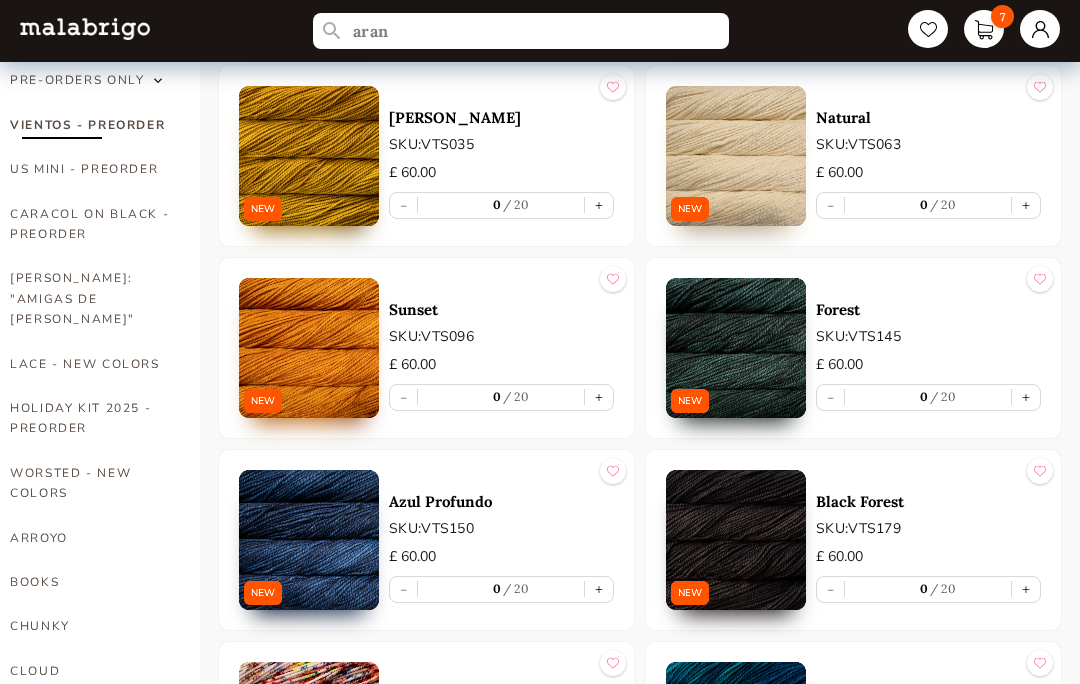 click on "+" at bounding box center (1026, 205) 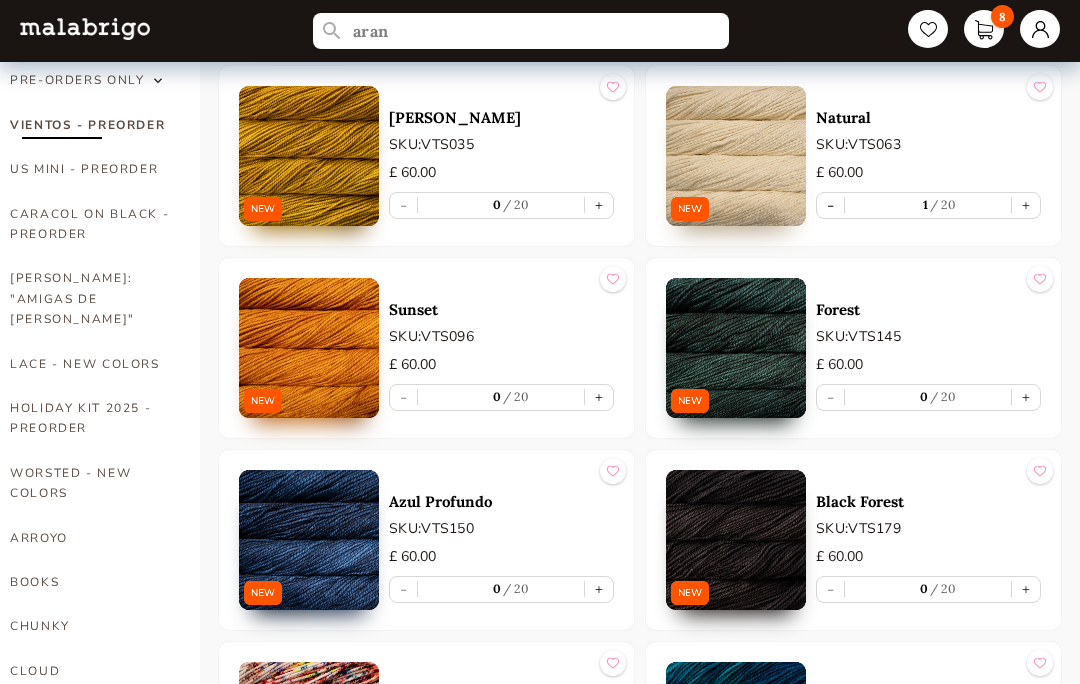 type on "1" 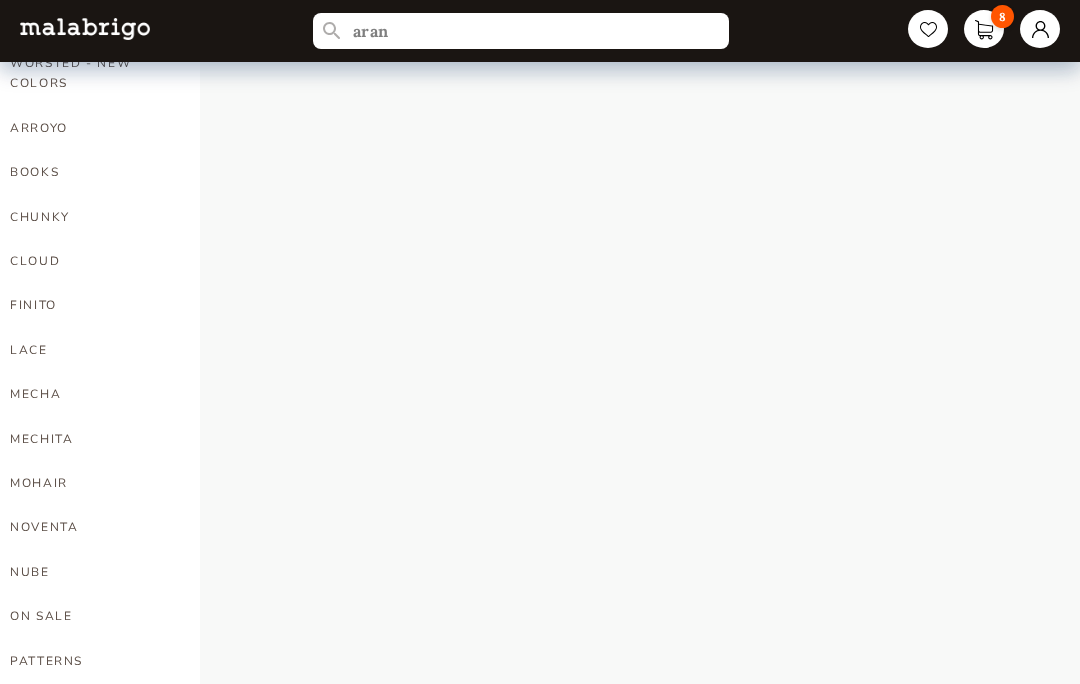 scroll, scrollTop: 584, scrollLeft: 0, axis: vertical 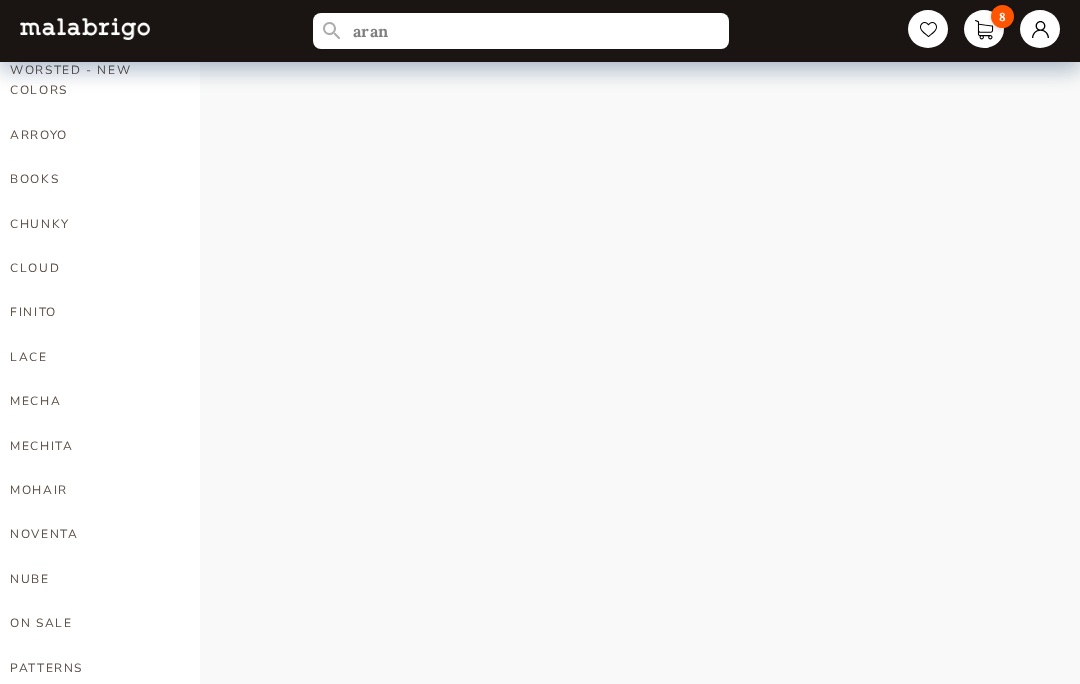 click on "CLOUD" at bounding box center [90, 268] 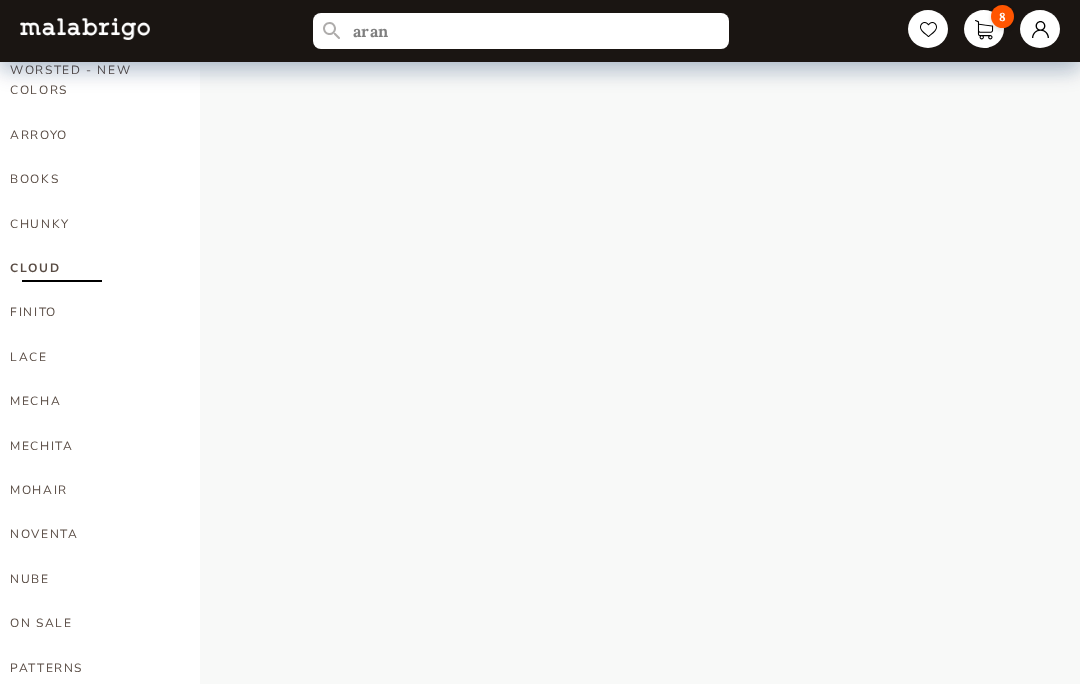 click on "CLOUD" at bounding box center [90, 268] 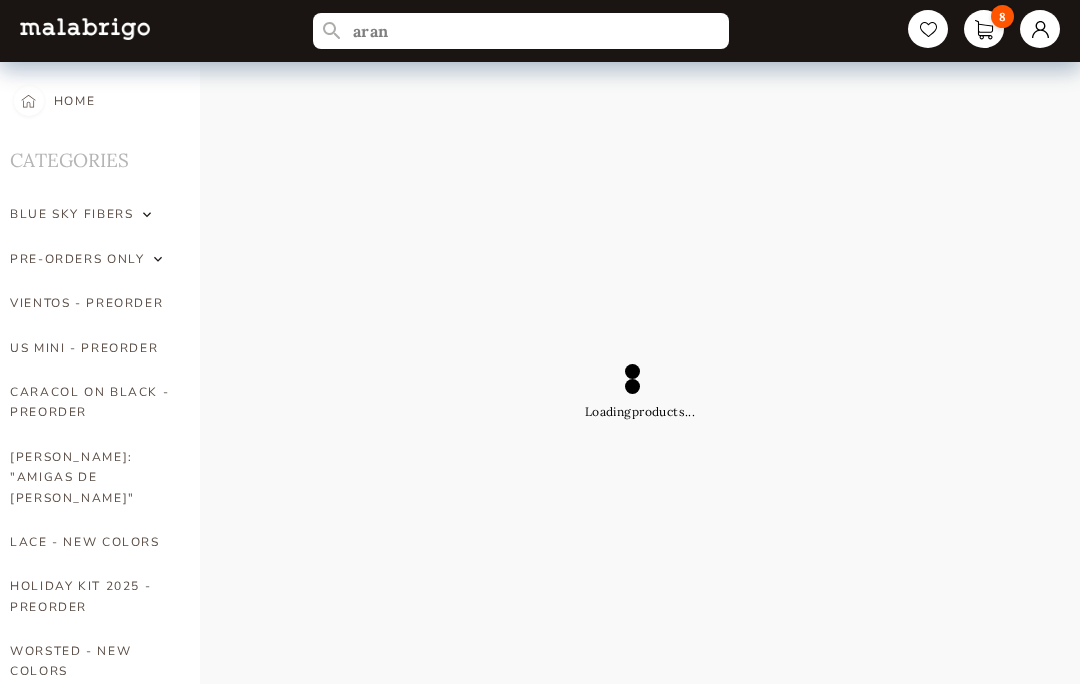 scroll, scrollTop: 2, scrollLeft: 0, axis: vertical 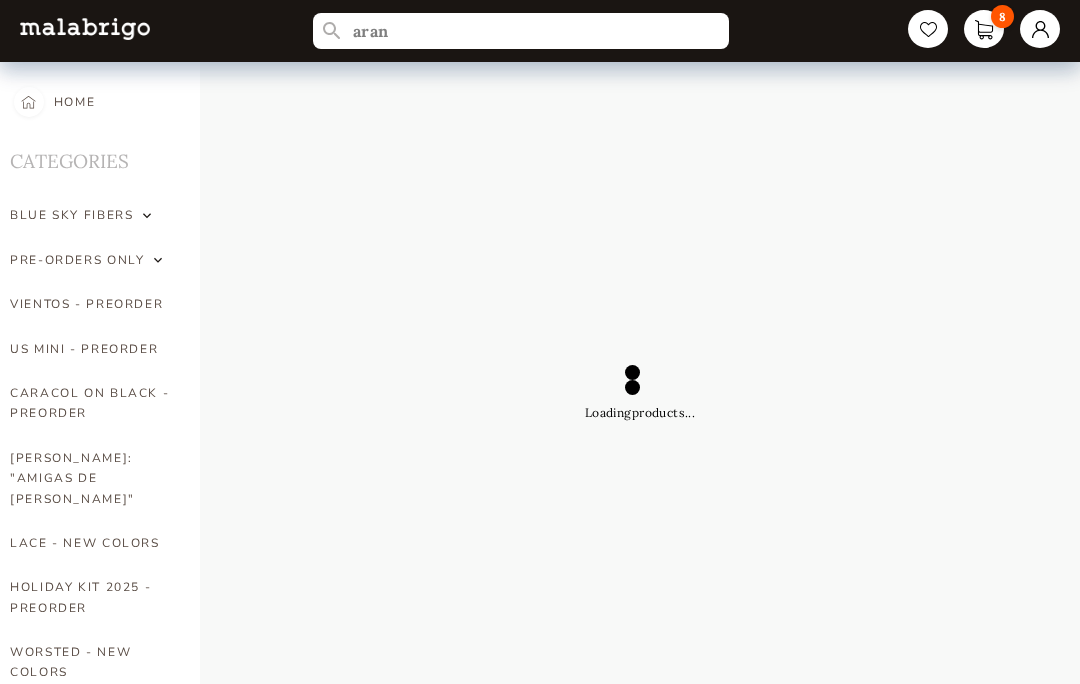 select on "INDEX" 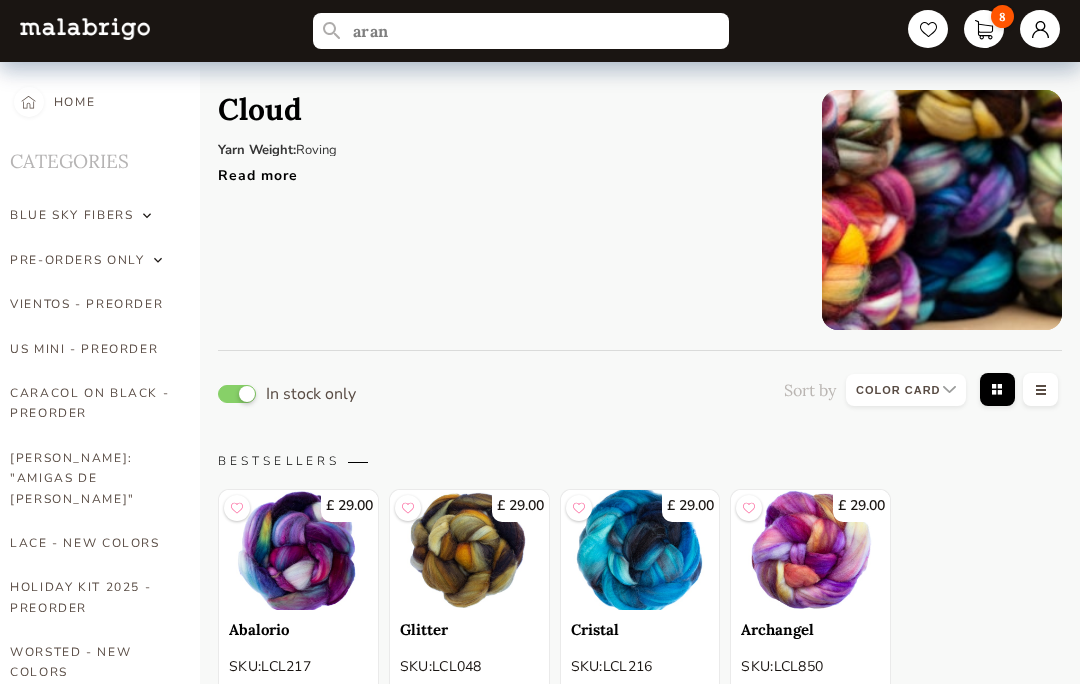 click on "Read more" at bounding box center (350, 170) 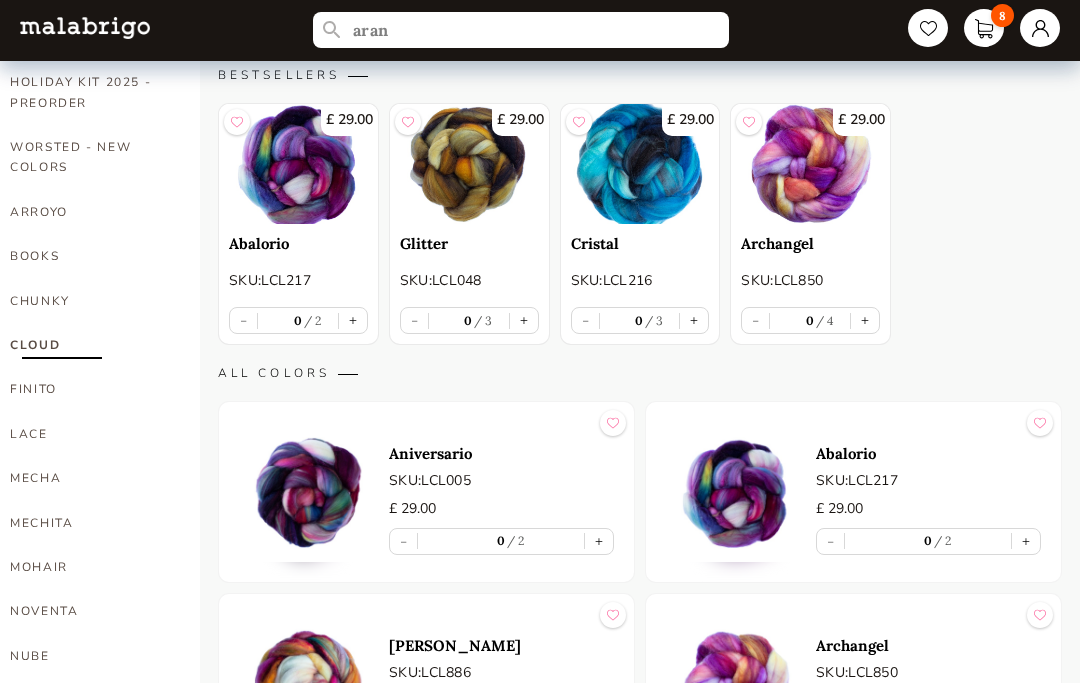 scroll, scrollTop: 507, scrollLeft: 0, axis: vertical 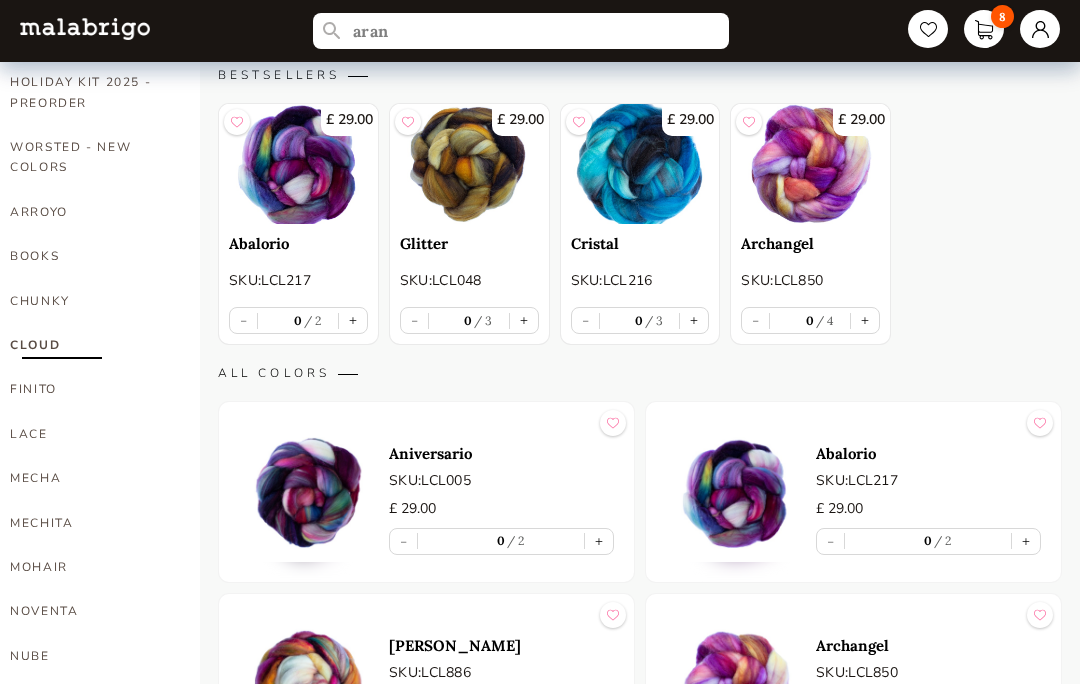 click on "CHUNKY" at bounding box center (90, 301) 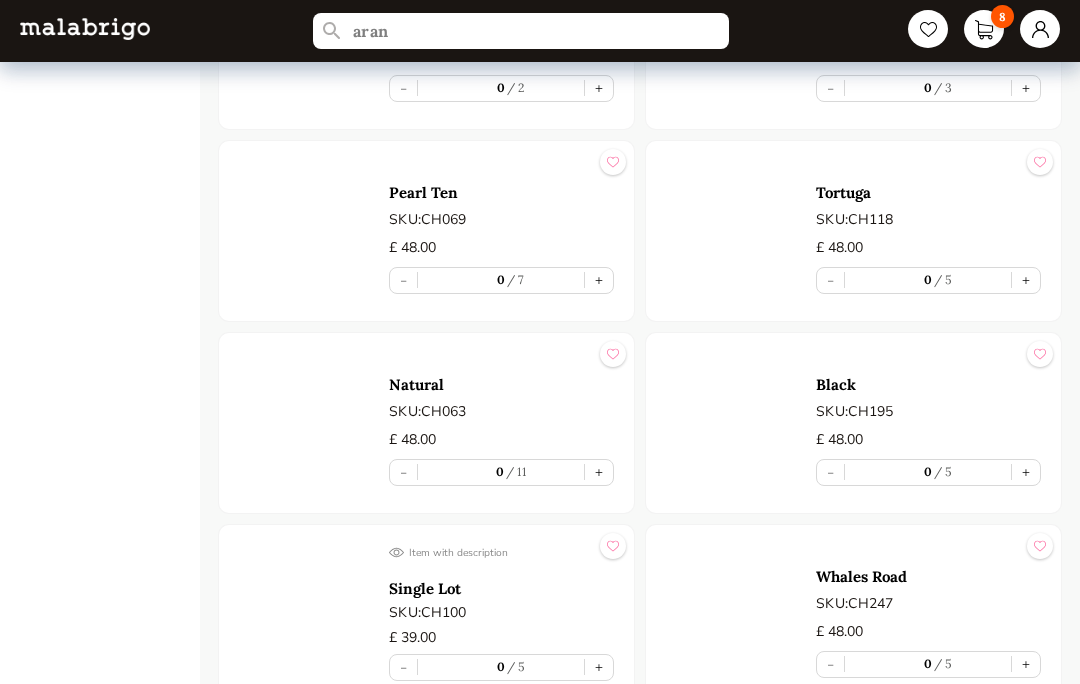 scroll, scrollTop: 7162, scrollLeft: 0, axis: vertical 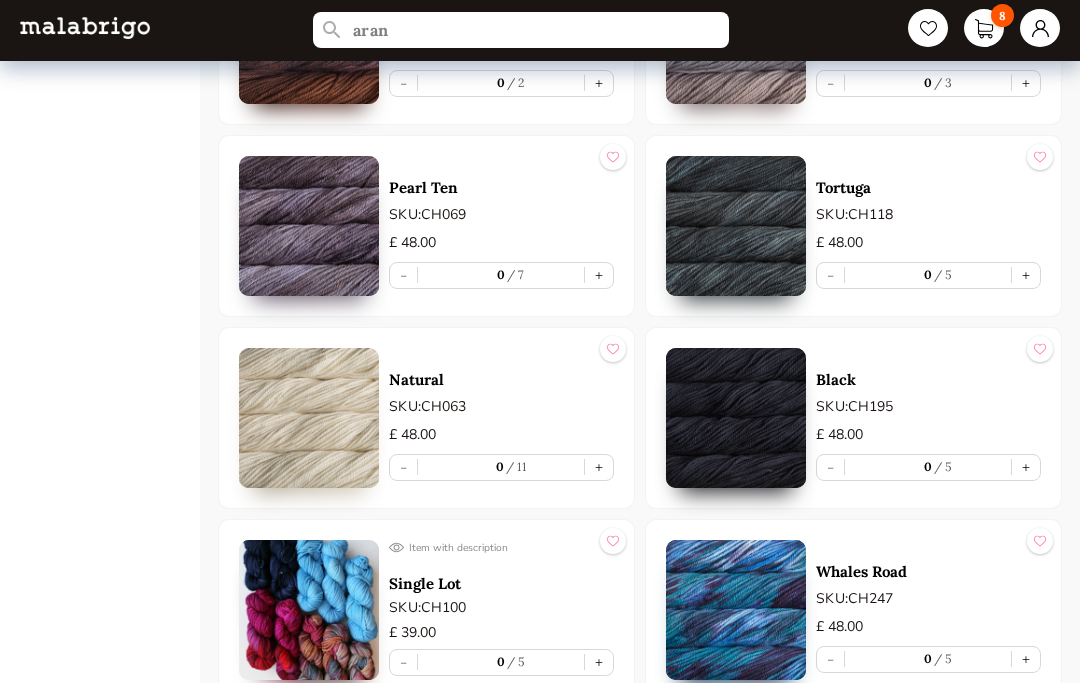 click on "+" at bounding box center [1026, 468] 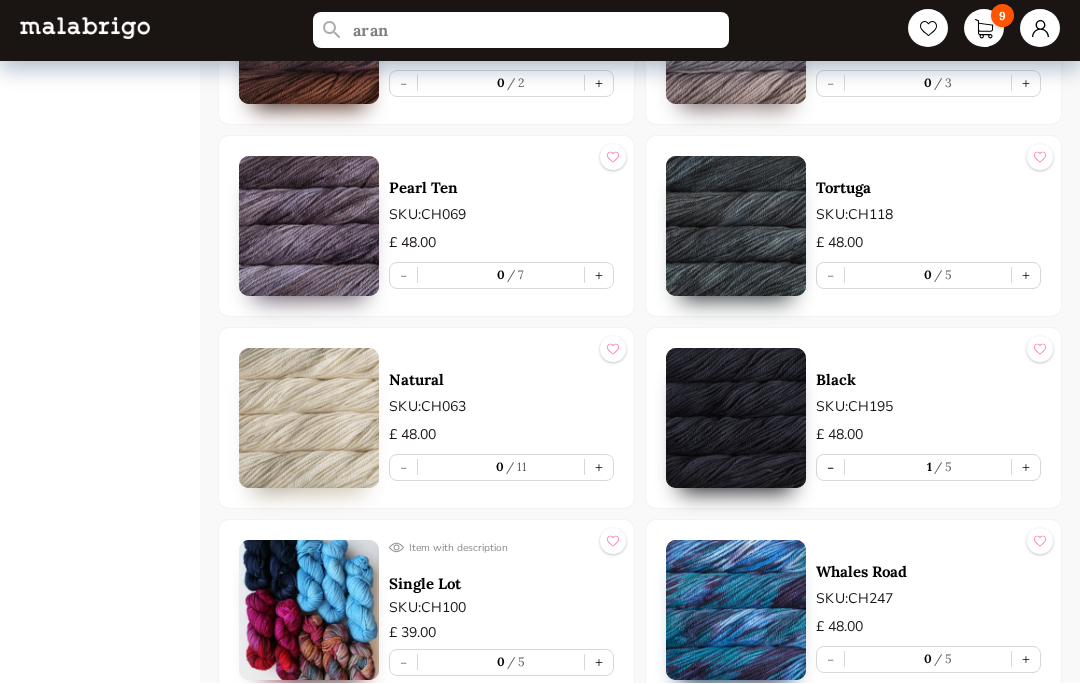 type on "1" 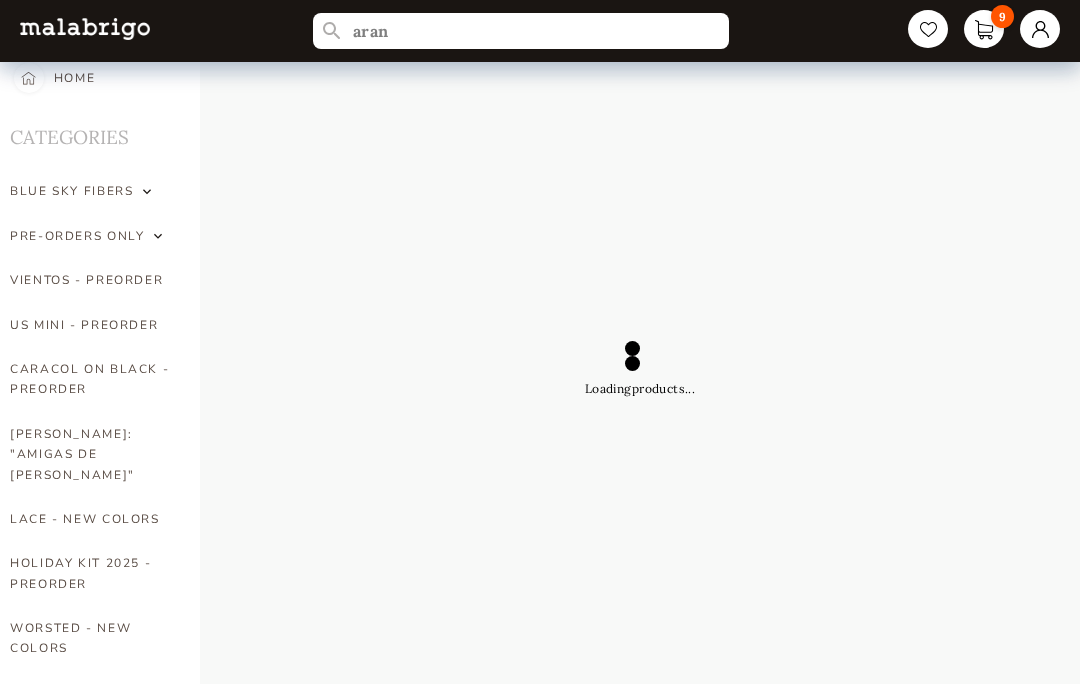 scroll, scrollTop: 0, scrollLeft: 0, axis: both 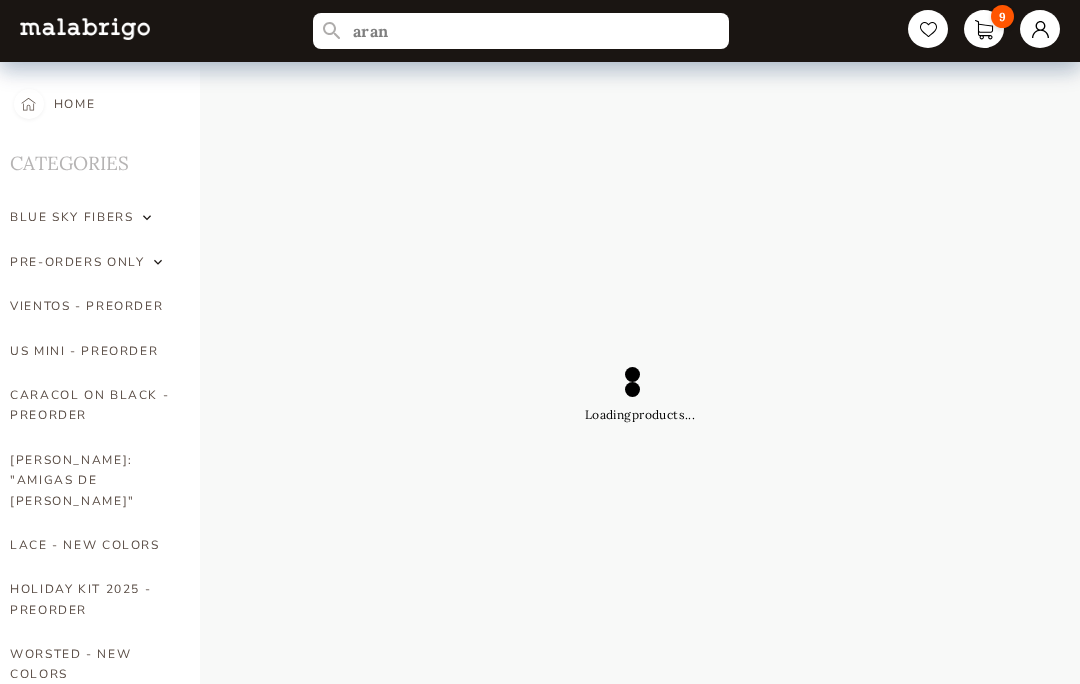 select on "INDEX" 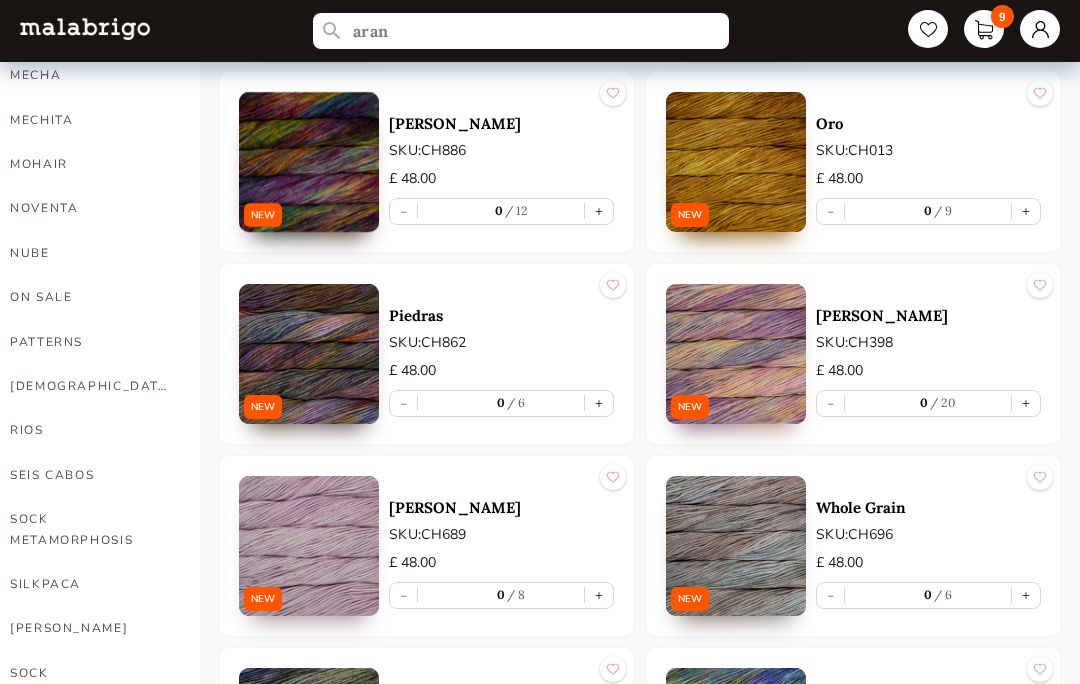 scroll, scrollTop: 914, scrollLeft: 0, axis: vertical 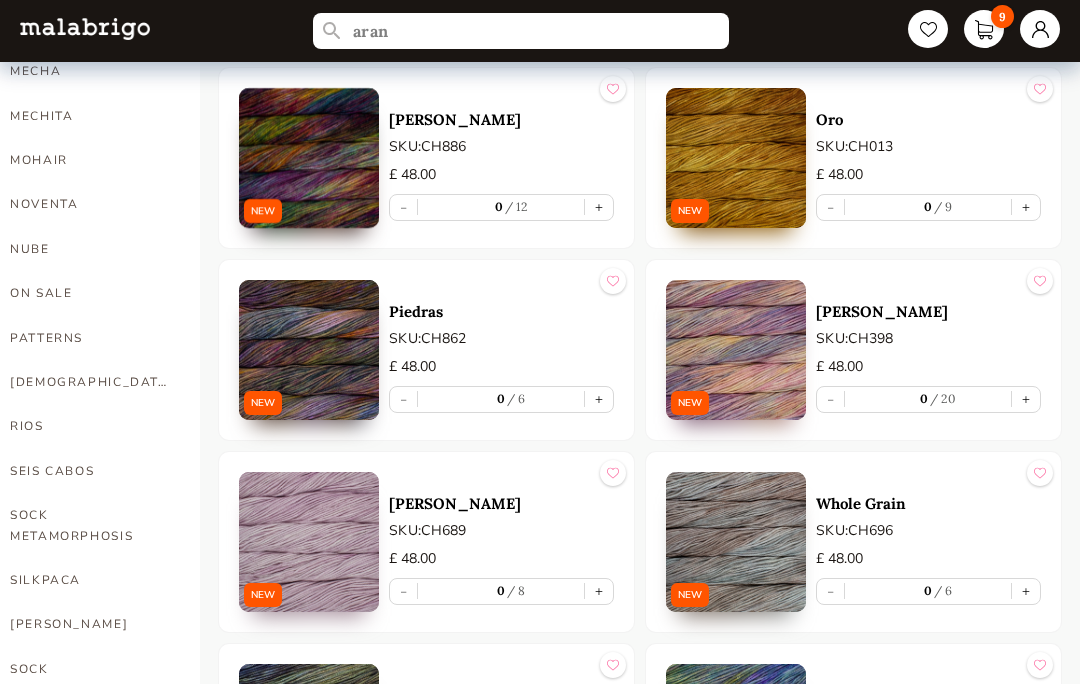 click on "[DEMOGRAPHIC_DATA]" at bounding box center [90, 382] 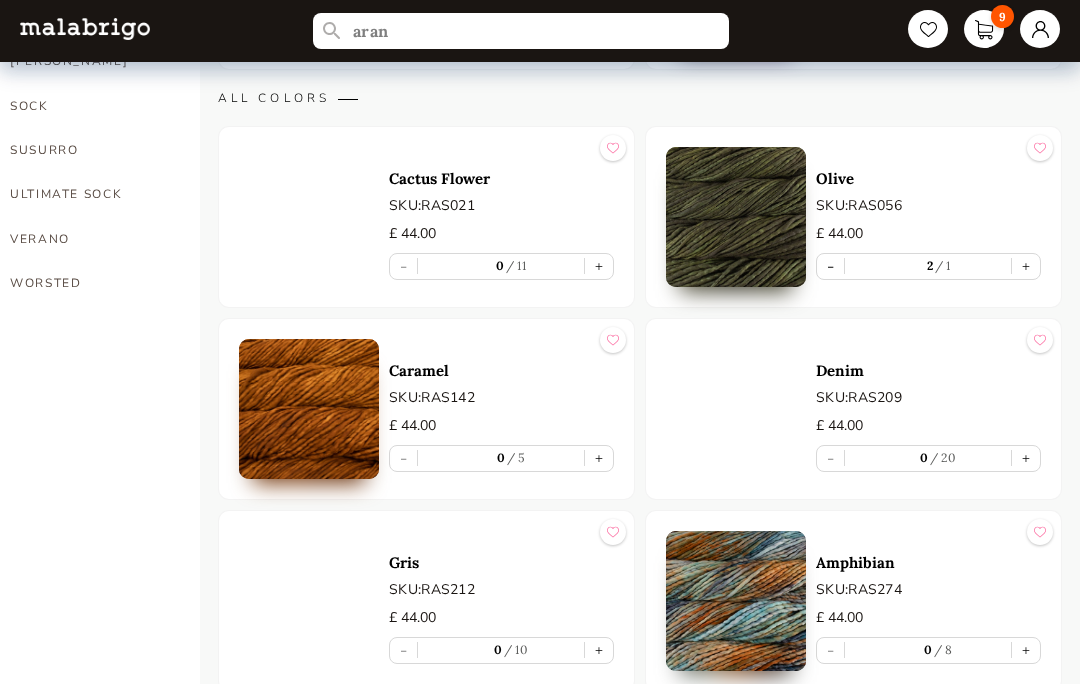 scroll, scrollTop: 1478, scrollLeft: 0, axis: vertical 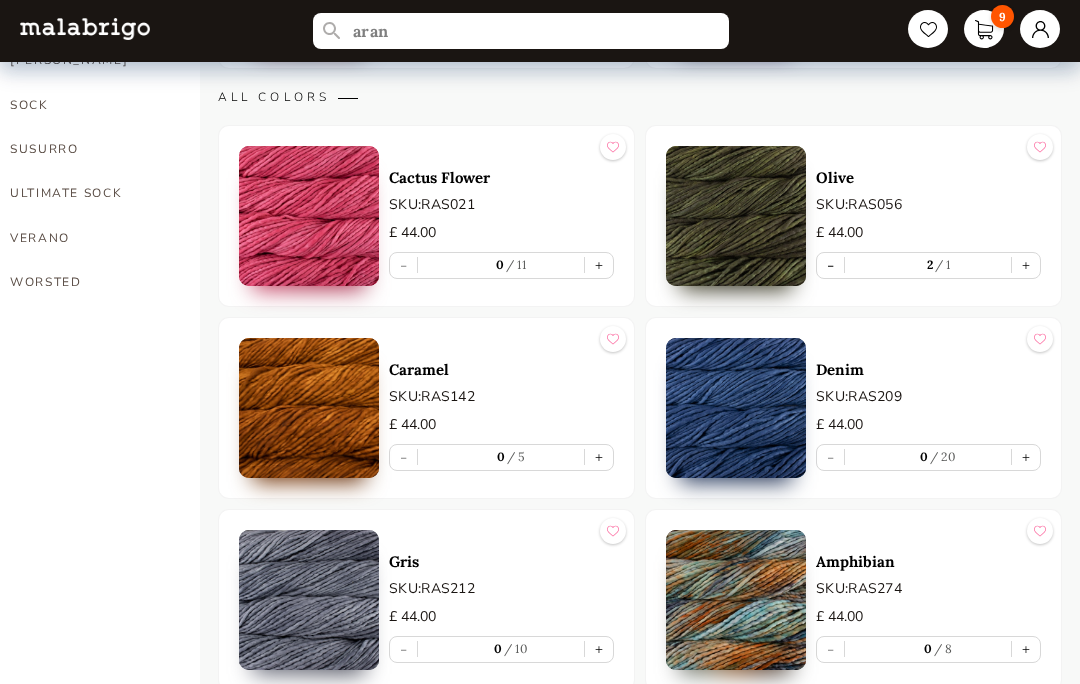 click on "+" at bounding box center [1026, 265] 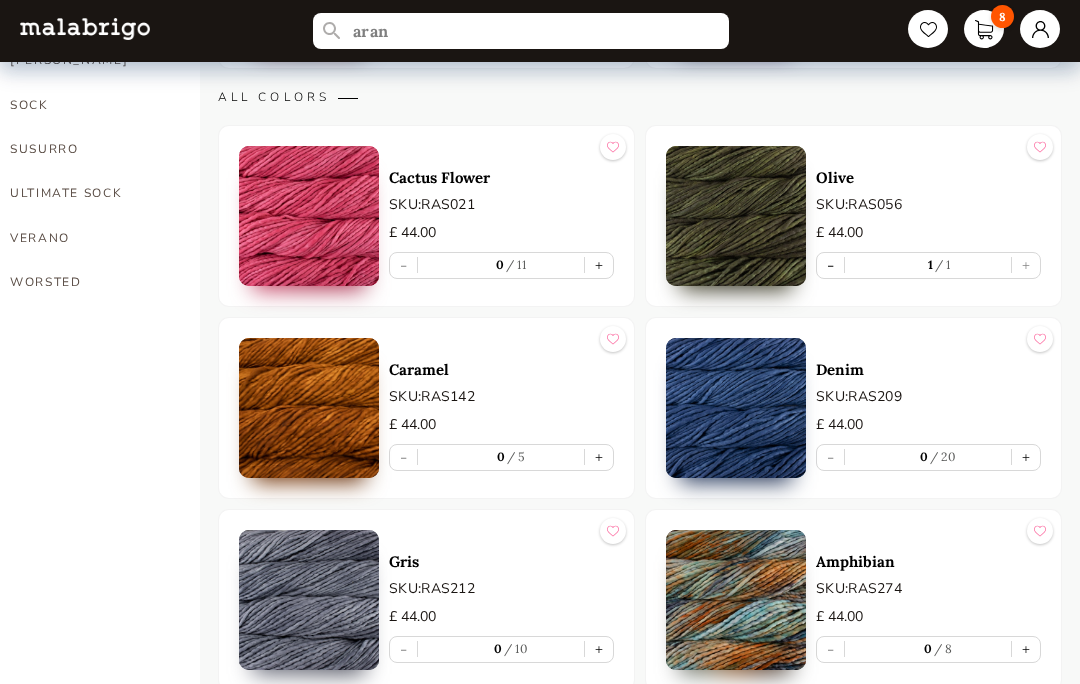 click on "- 1 1 +" at bounding box center (928, 265) 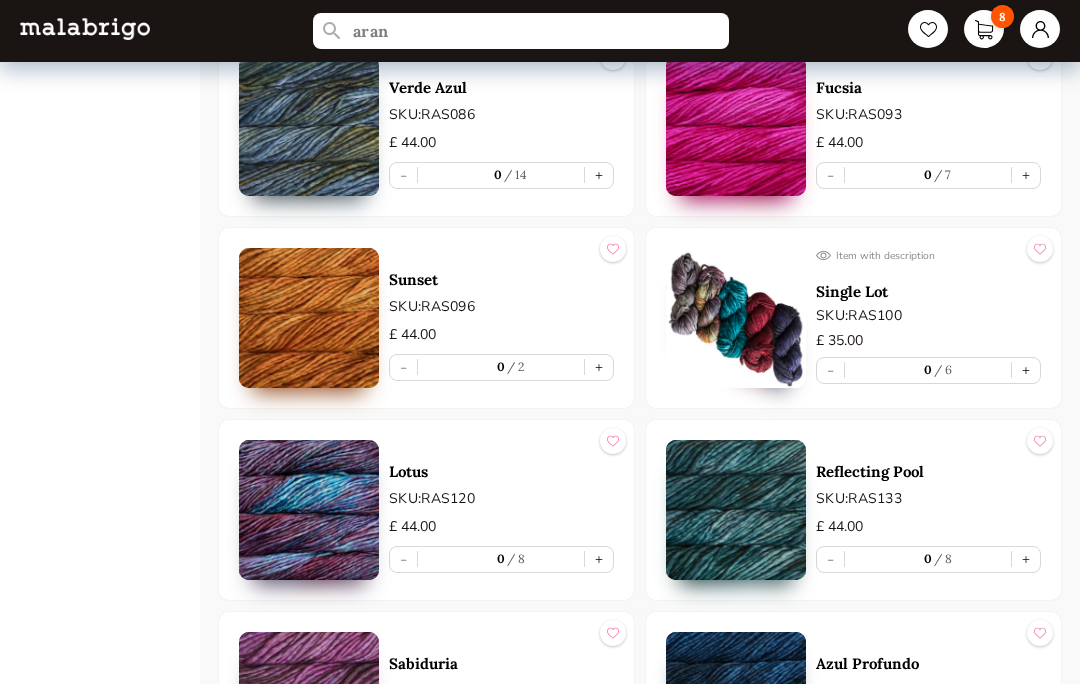 scroll, scrollTop: 4064, scrollLeft: 0, axis: vertical 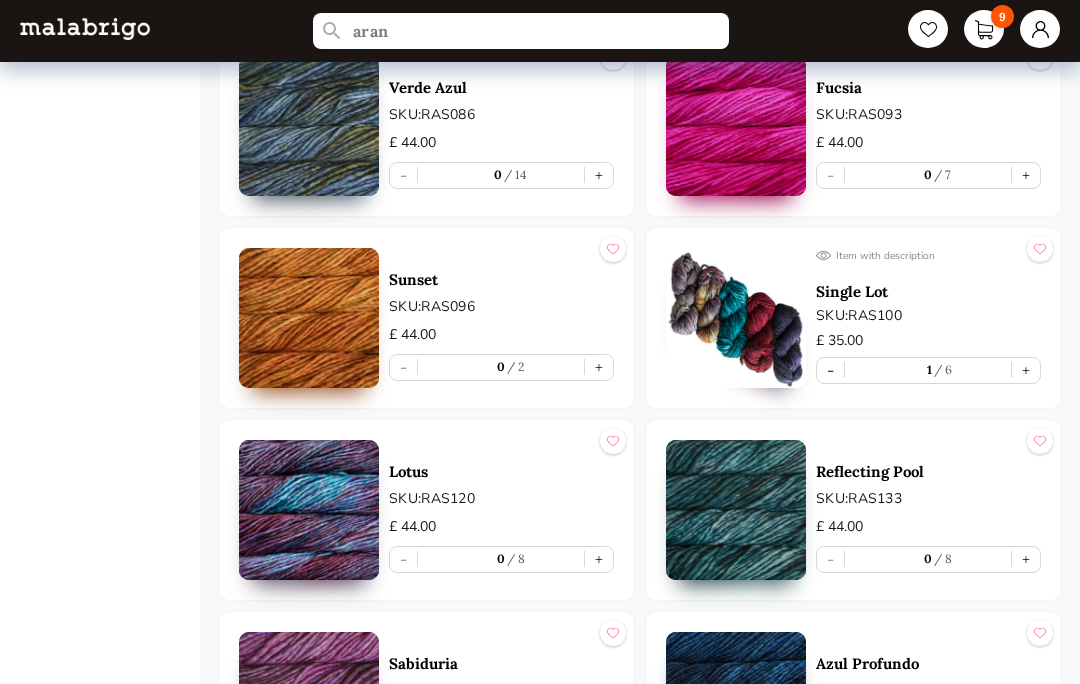 click on "+" at bounding box center [1026, 370] 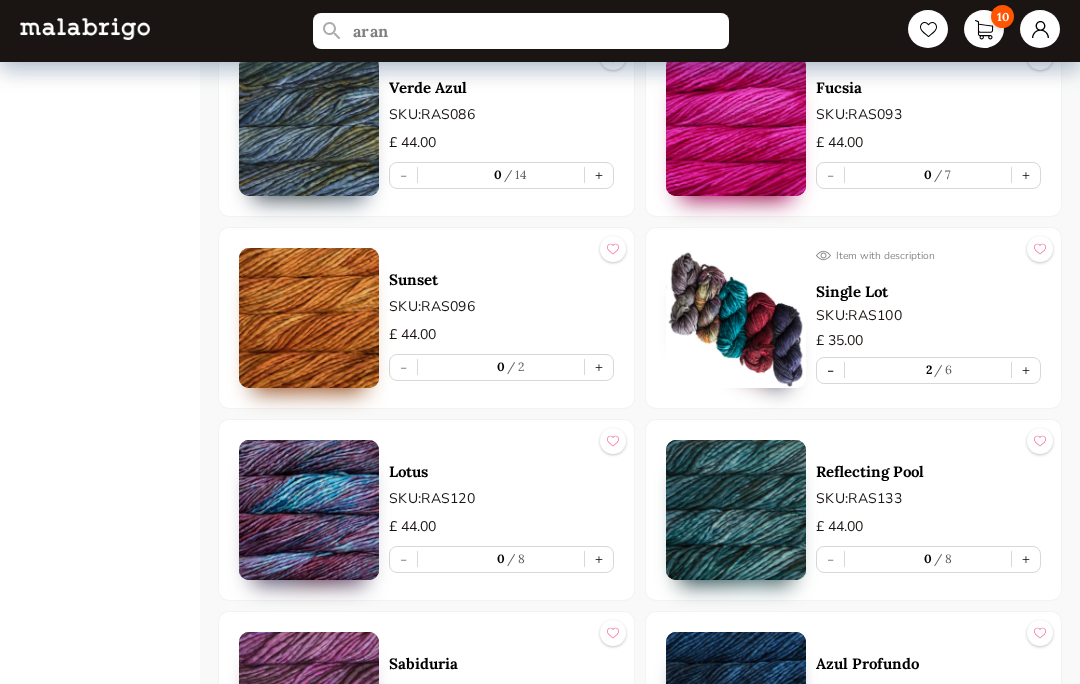 click on "+" at bounding box center [1026, 370] 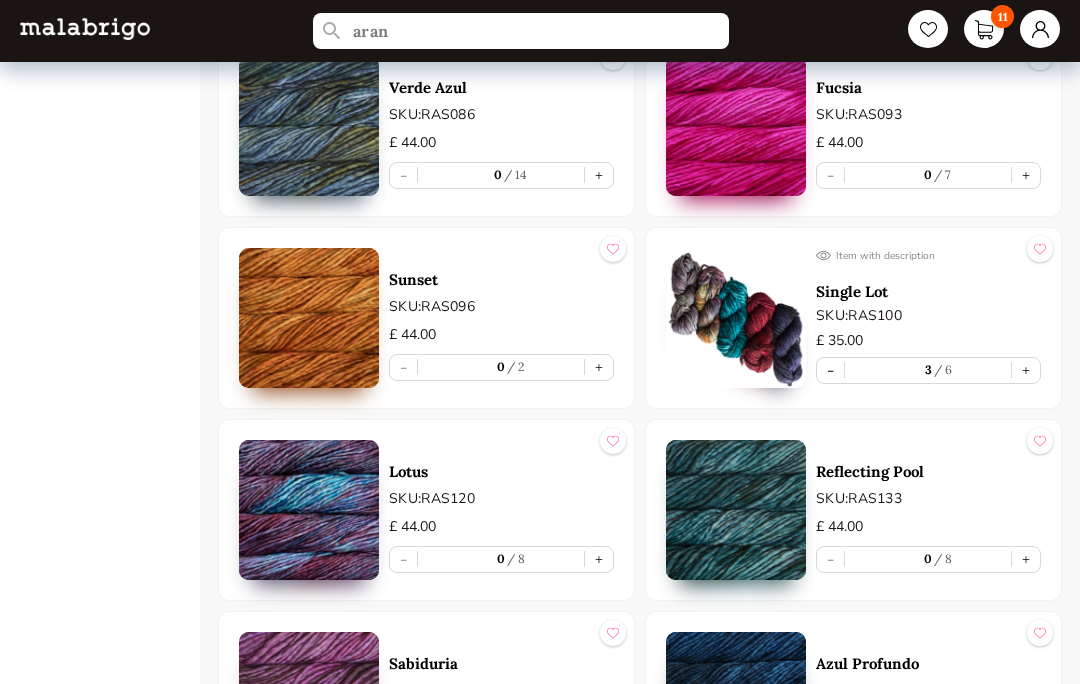 click on "+" at bounding box center (1026, 370) 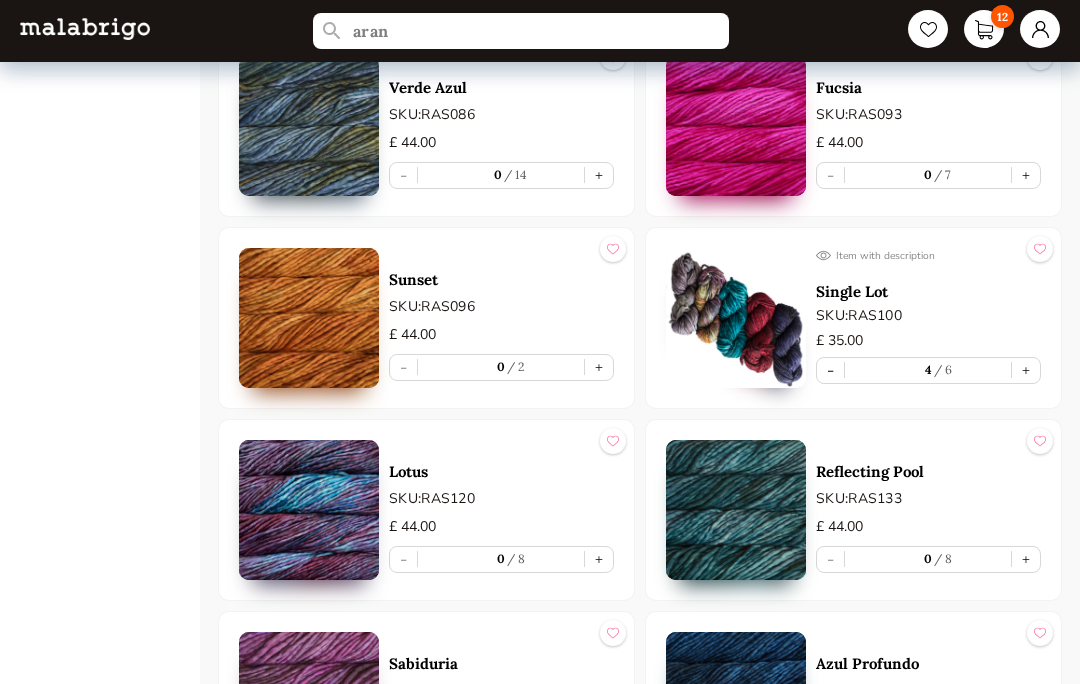 click on "+" at bounding box center (1026, 370) 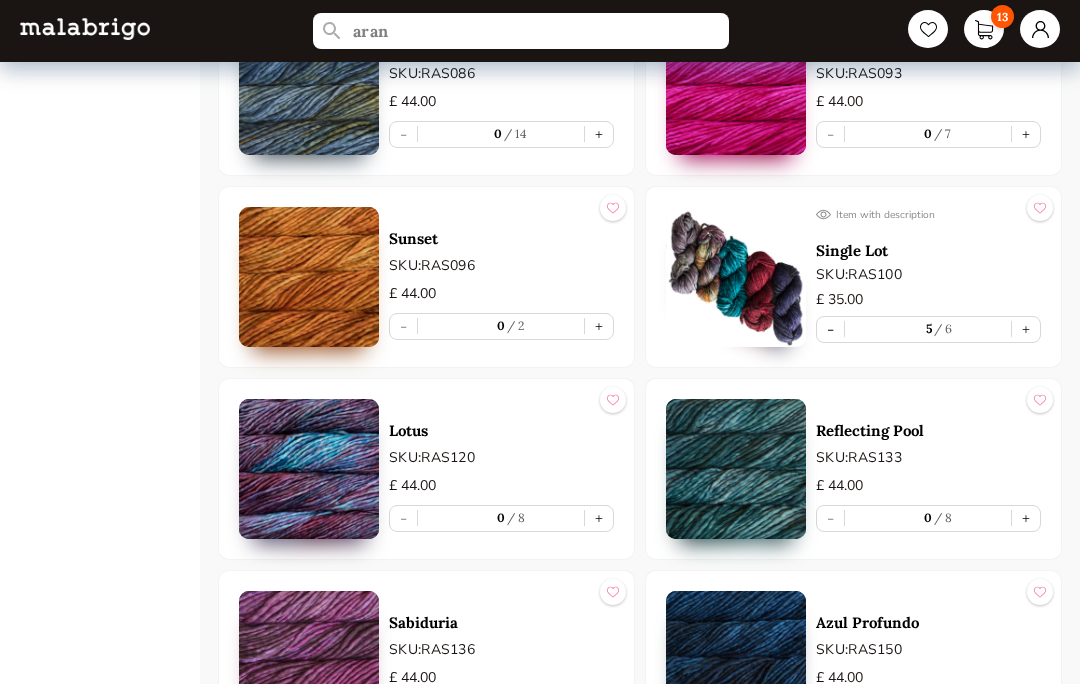 scroll, scrollTop: 4105, scrollLeft: 0, axis: vertical 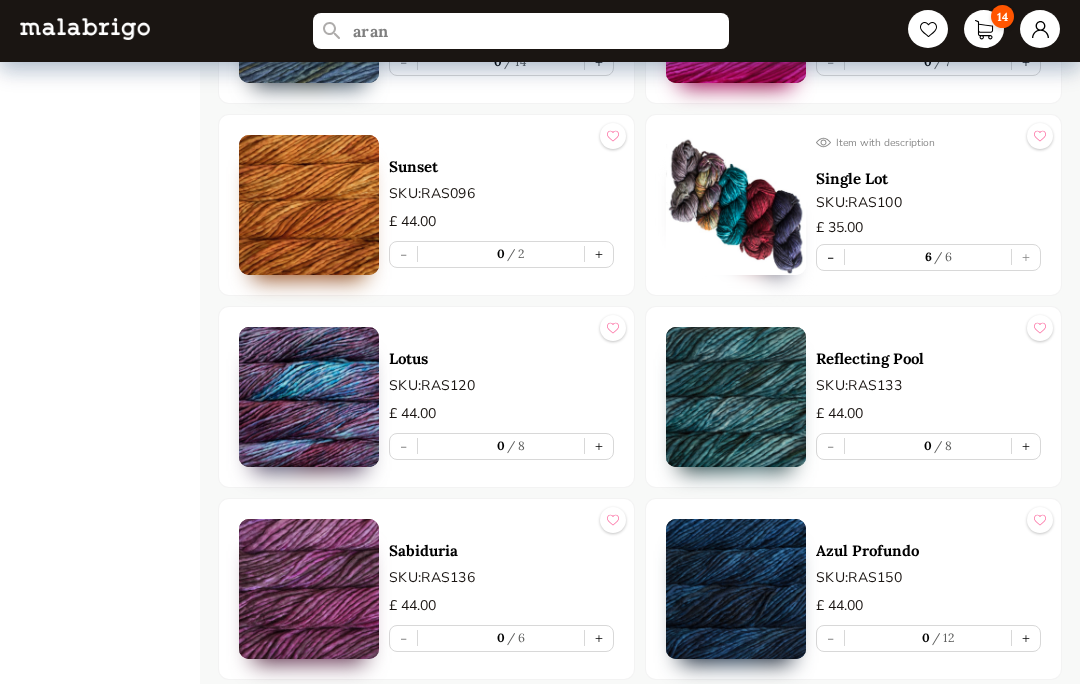 click on "Item with description Single Lot SKU:  RAS100 £   35.00 - 6 6 +" at bounding box center [928, 205] 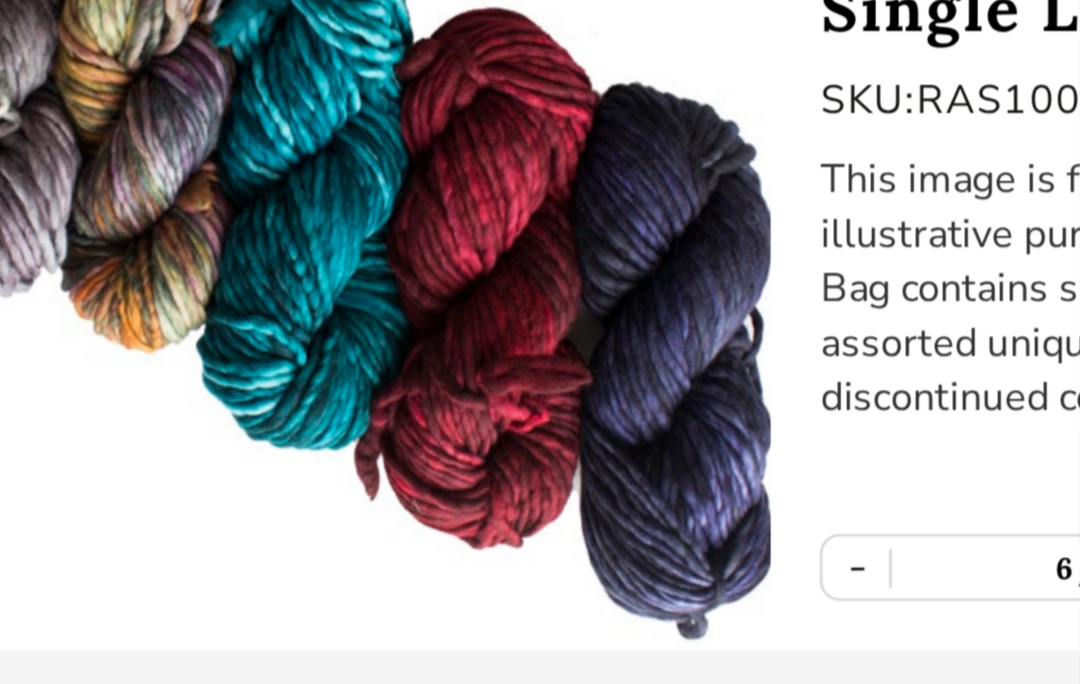 scroll, scrollTop: 4146, scrollLeft: 0, axis: vertical 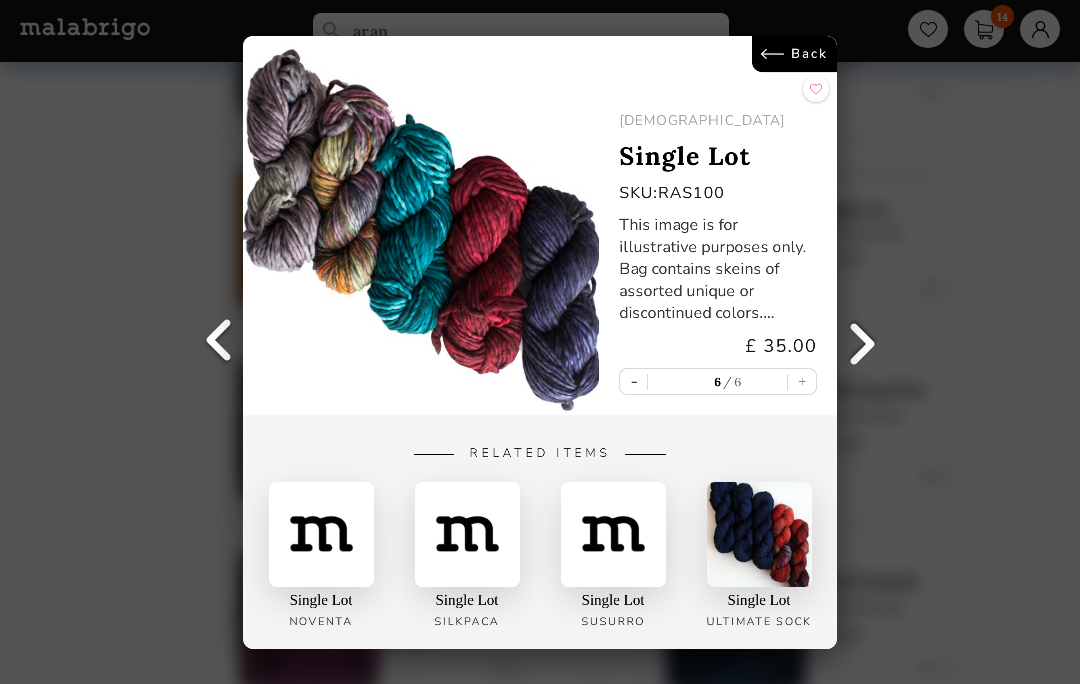 click on "Back" at bounding box center (794, 54) 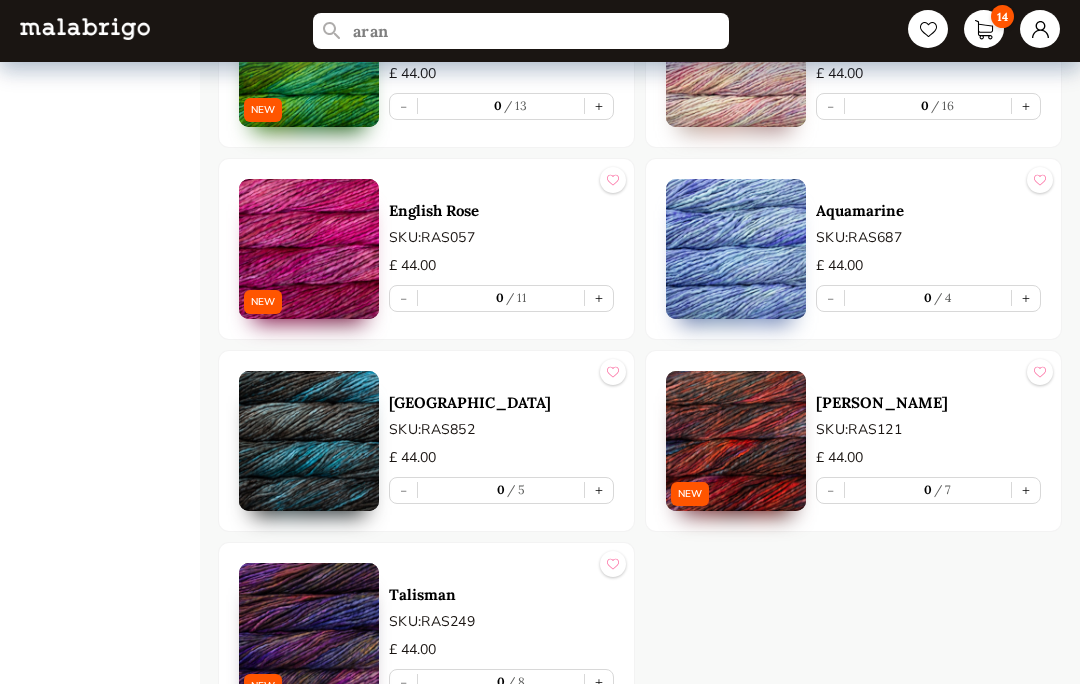 scroll, scrollTop: 10282, scrollLeft: 0, axis: vertical 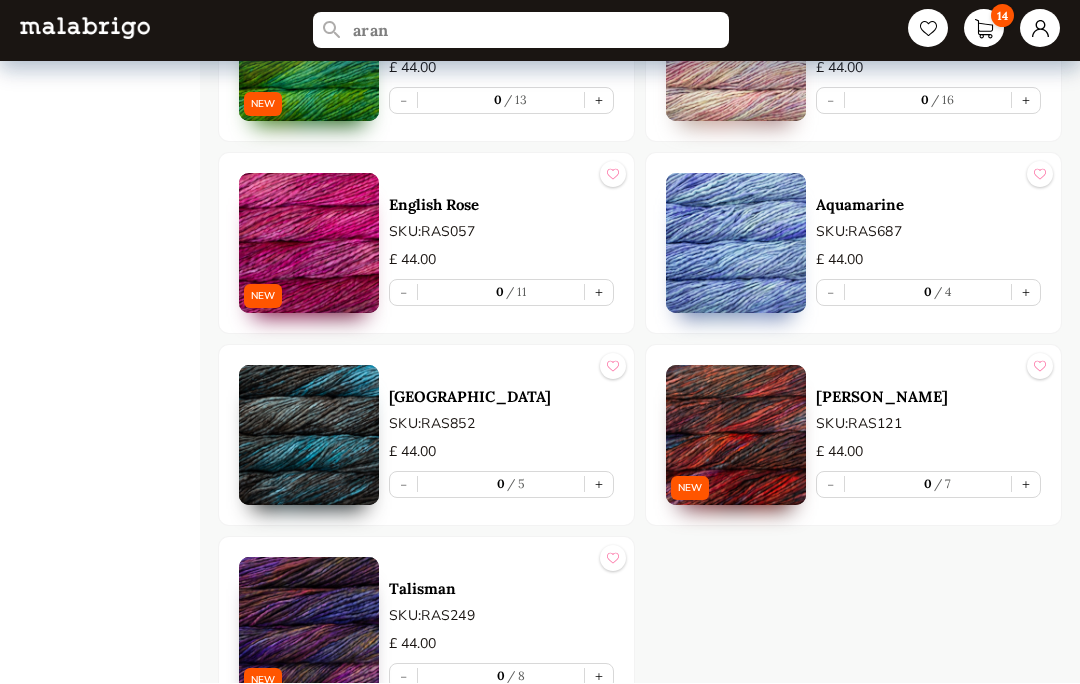 click on "14" at bounding box center (984, 29) 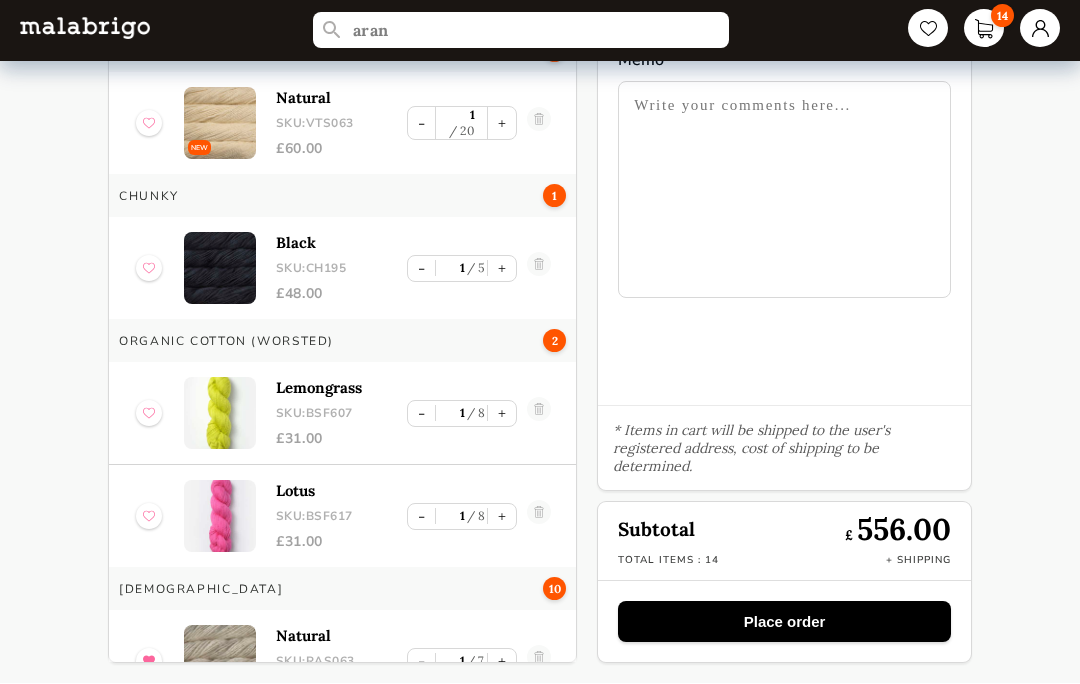scroll, scrollTop: 48, scrollLeft: 0, axis: vertical 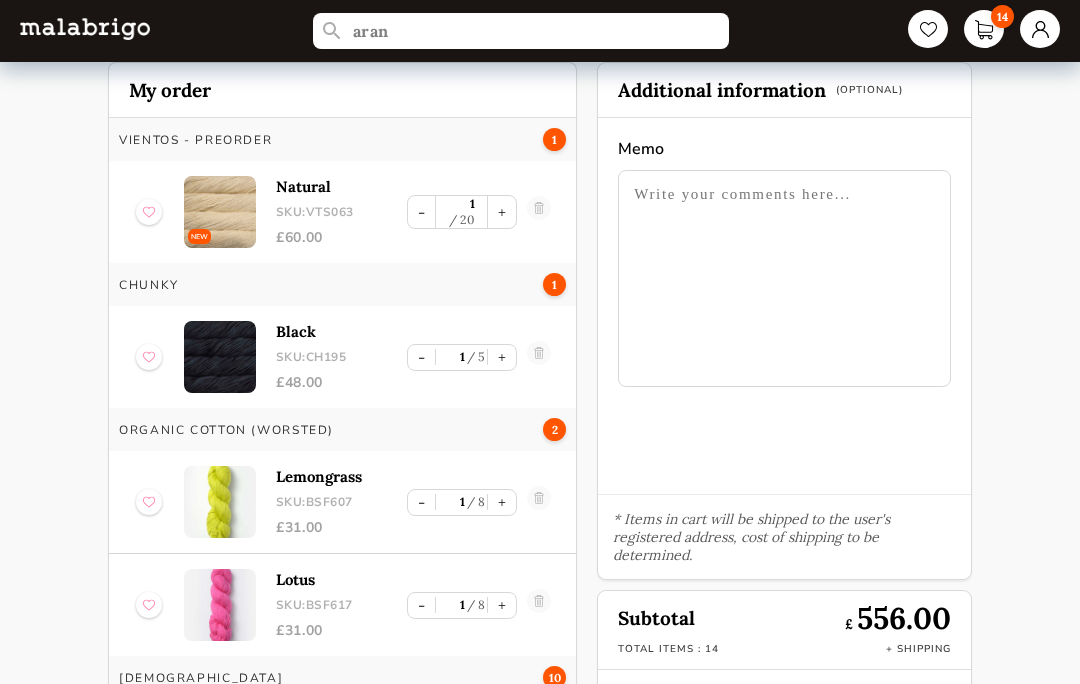 click at bounding box center [220, 212] 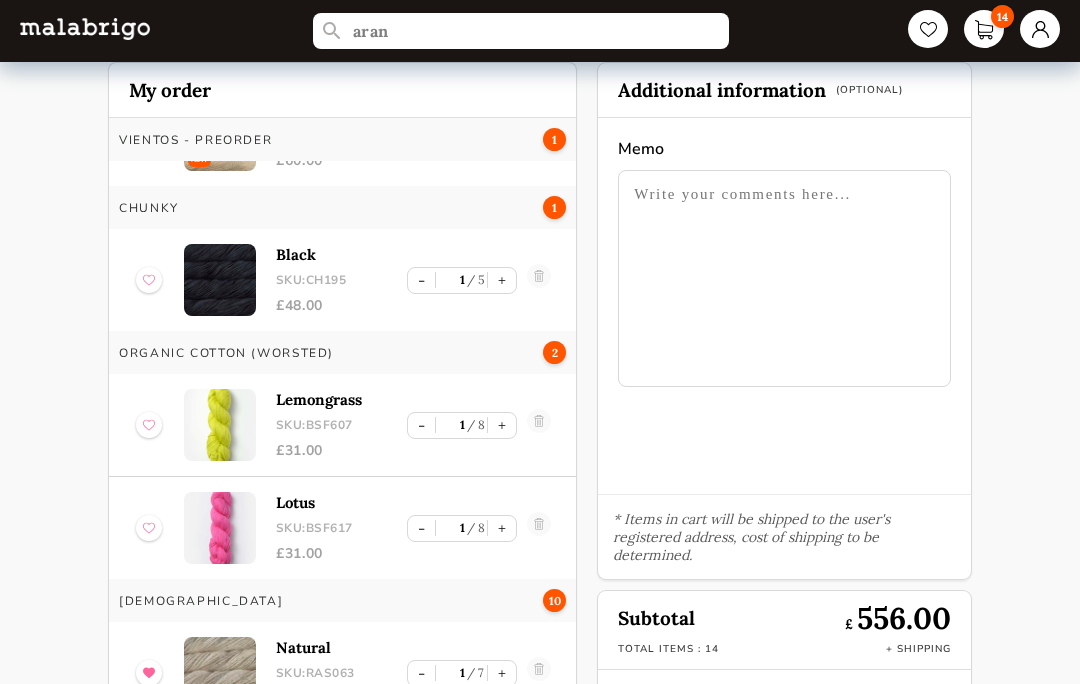 scroll, scrollTop: 78, scrollLeft: 0, axis: vertical 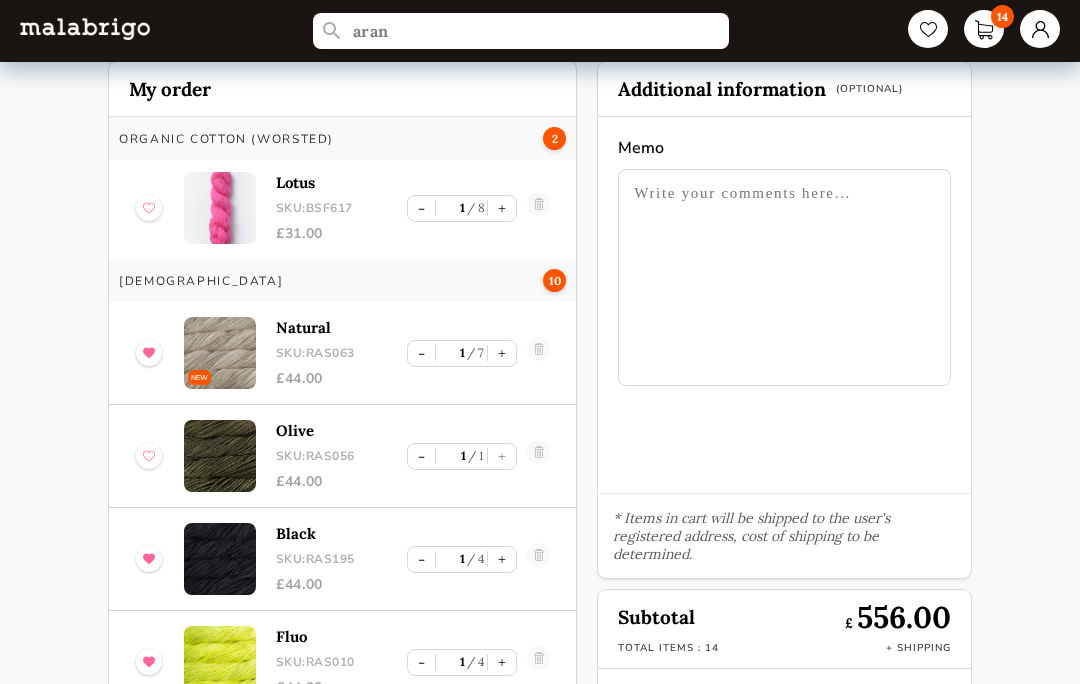 click at bounding box center (539, 354) 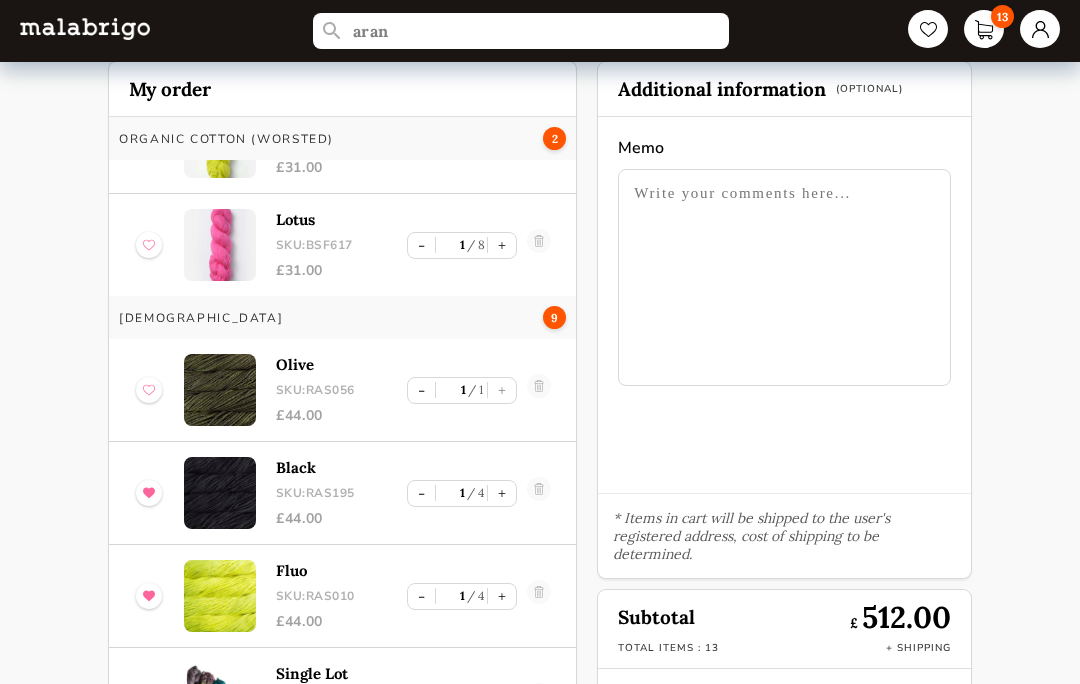 scroll, scrollTop: 48, scrollLeft: 0, axis: vertical 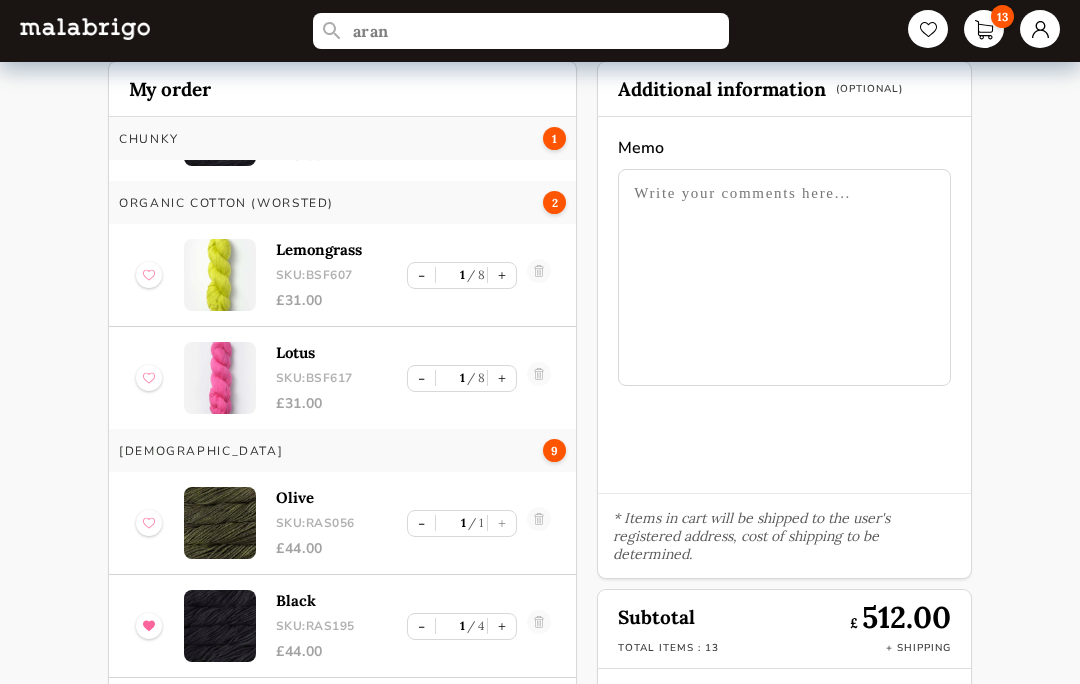 click at bounding box center (539, 379) 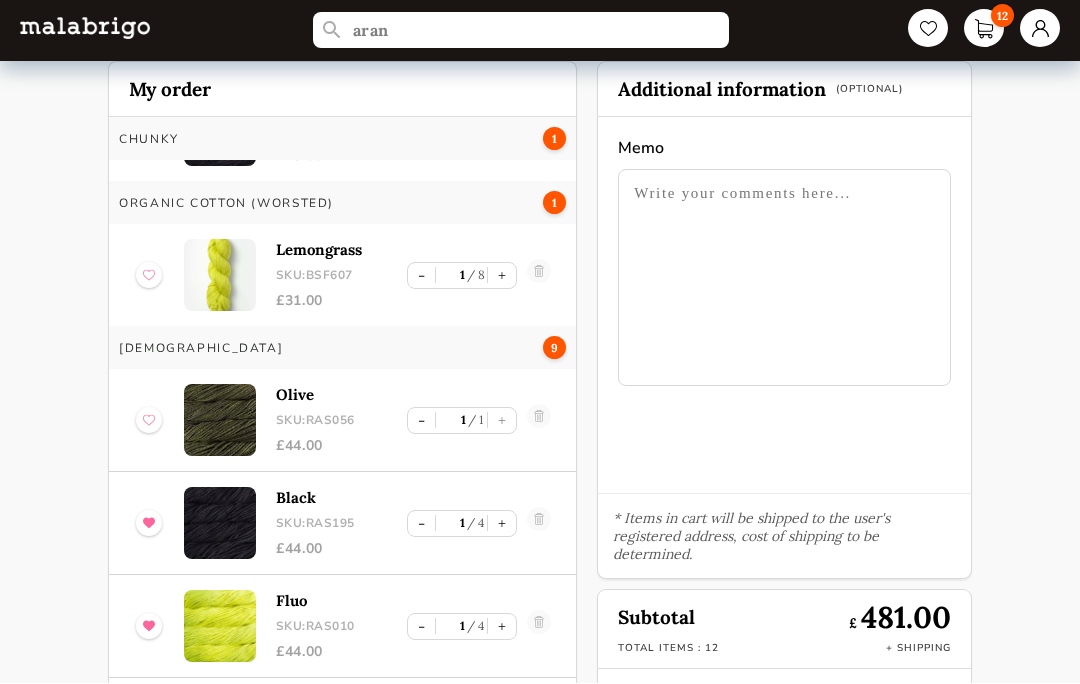click at bounding box center (539, 276) 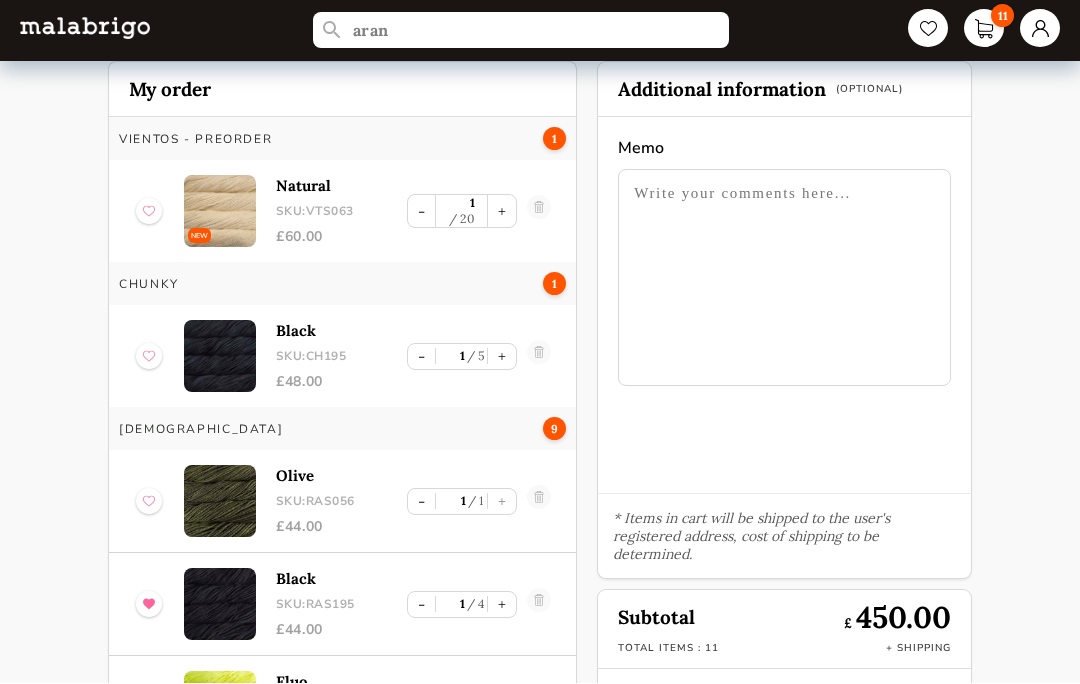 scroll, scrollTop: 0, scrollLeft: 0, axis: both 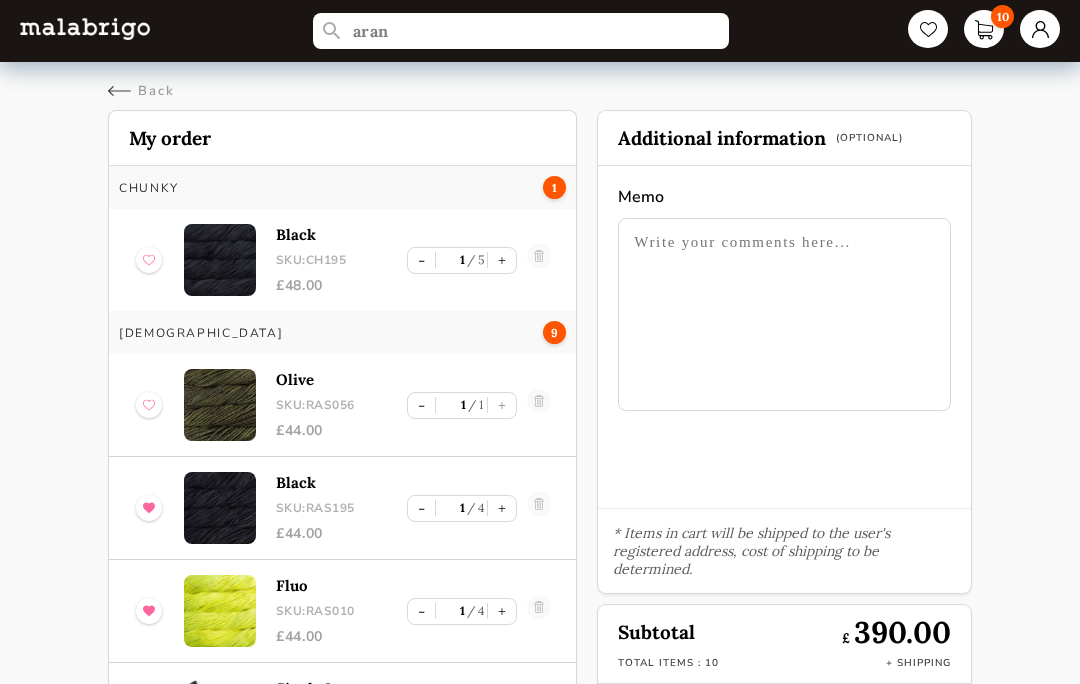click on "Back" at bounding box center [141, 91] 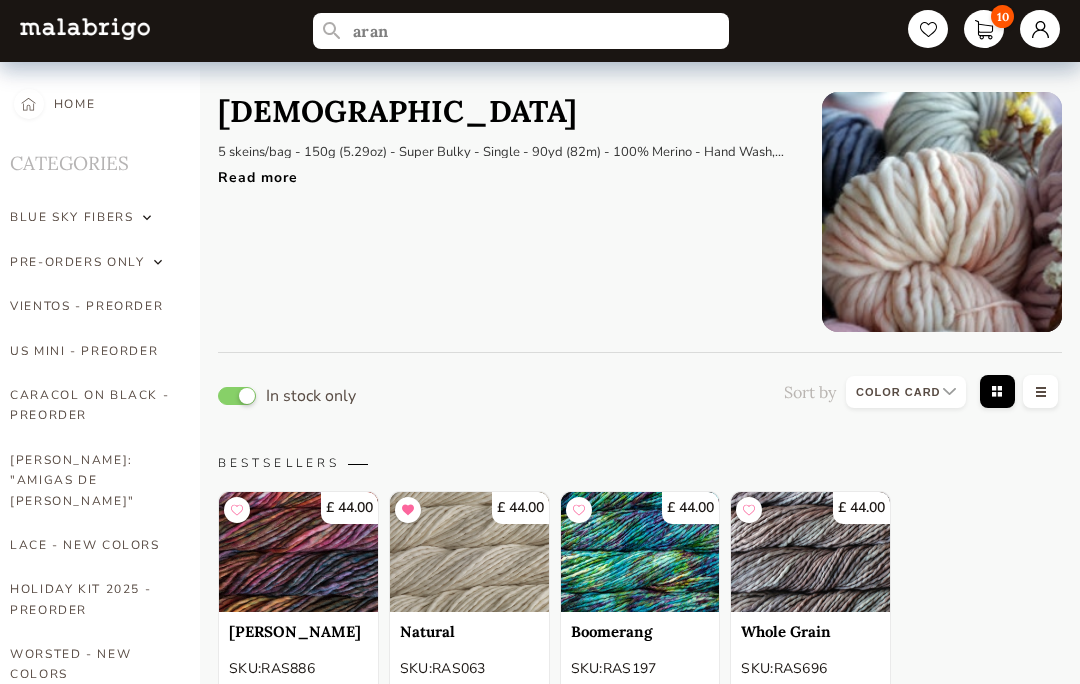 scroll, scrollTop: 10371, scrollLeft: 0, axis: vertical 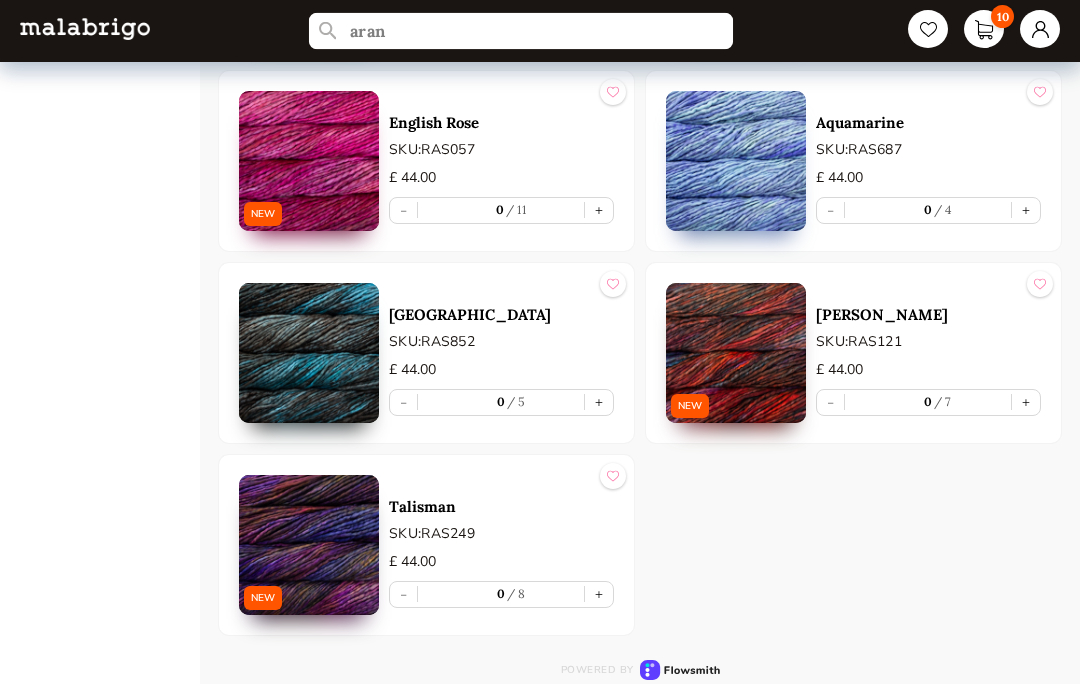 click on "aran" at bounding box center [521, 31] 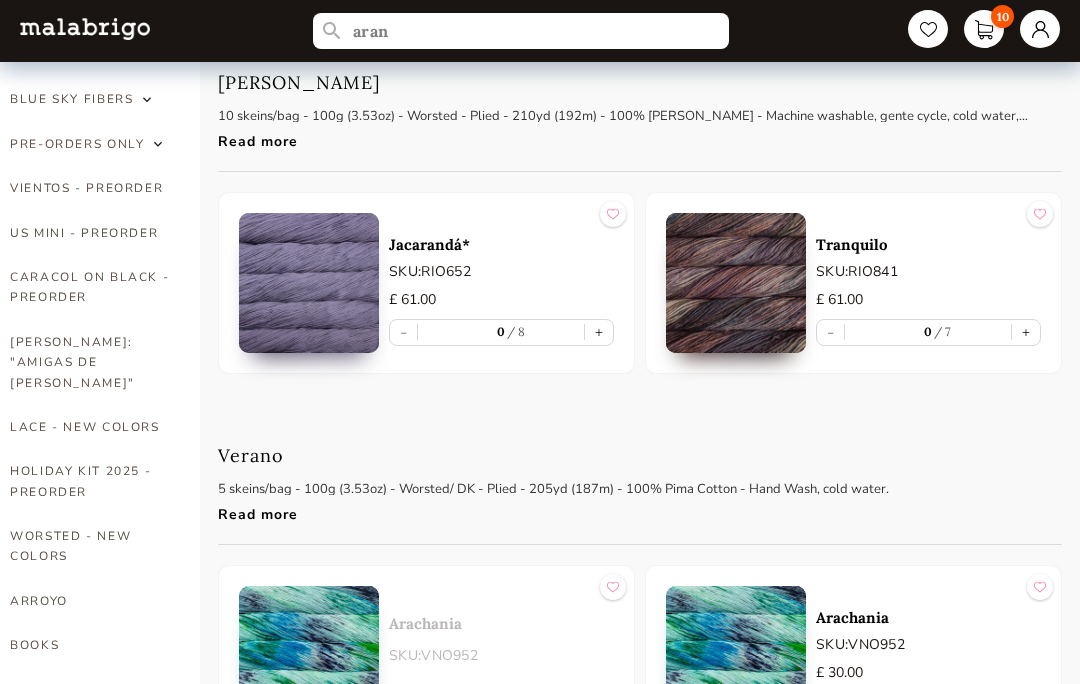 scroll, scrollTop: 93, scrollLeft: 0, axis: vertical 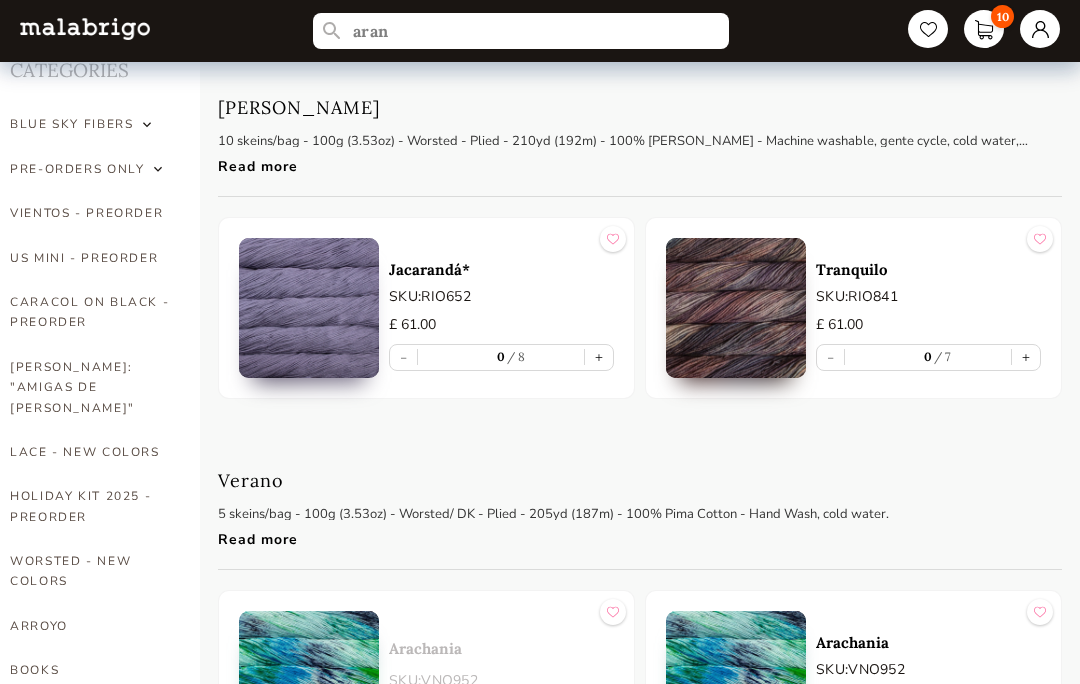 click on "VIENTOS - PREORDER" at bounding box center [90, 213] 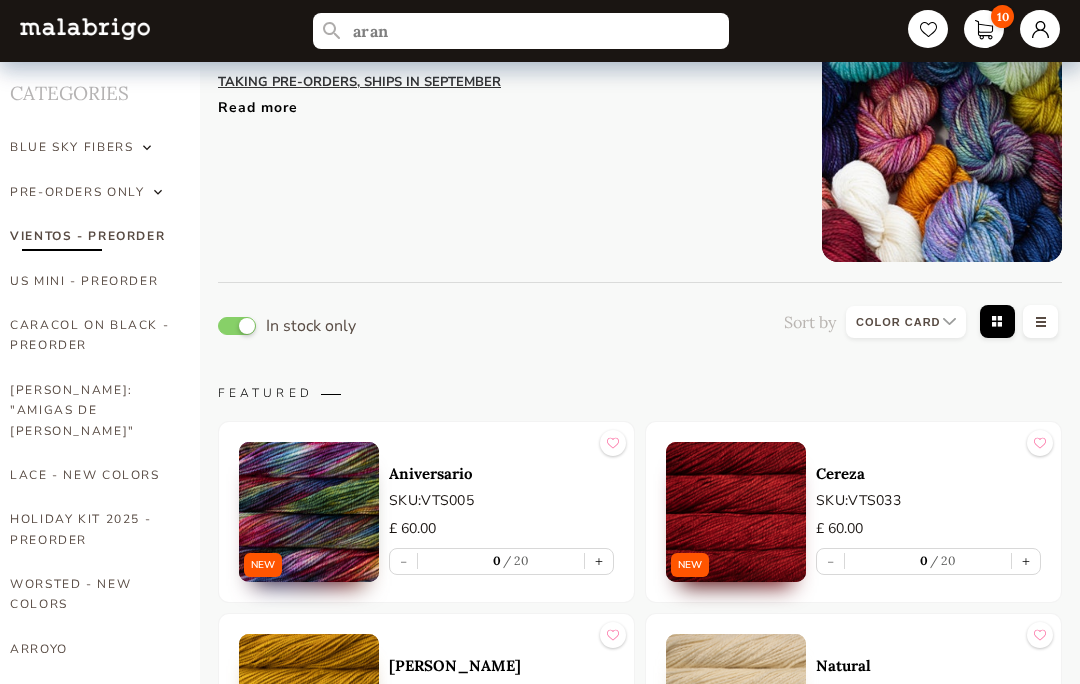 scroll, scrollTop: 0, scrollLeft: 0, axis: both 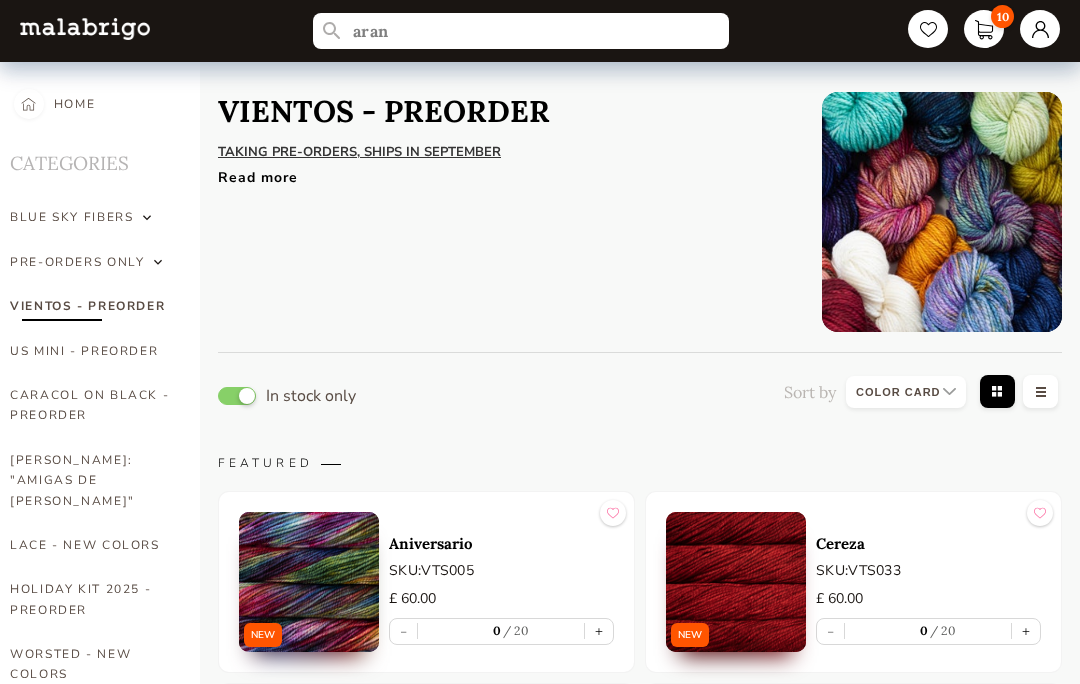 click on "Read more" at bounding box center [505, 172] 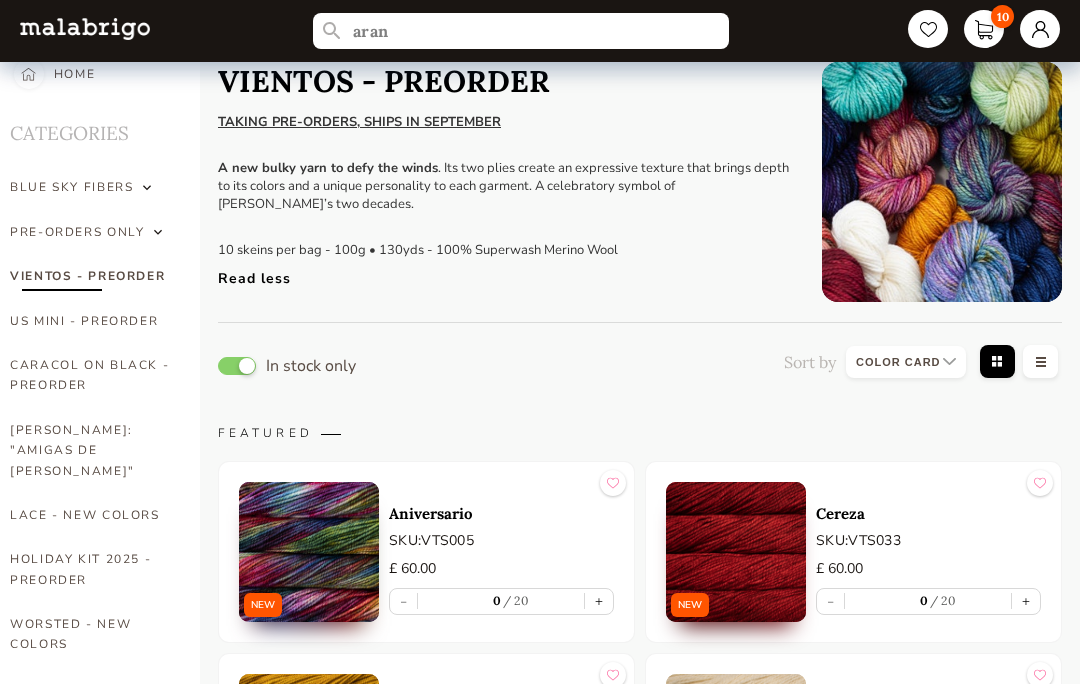 scroll, scrollTop: 15, scrollLeft: 0, axis: vertical 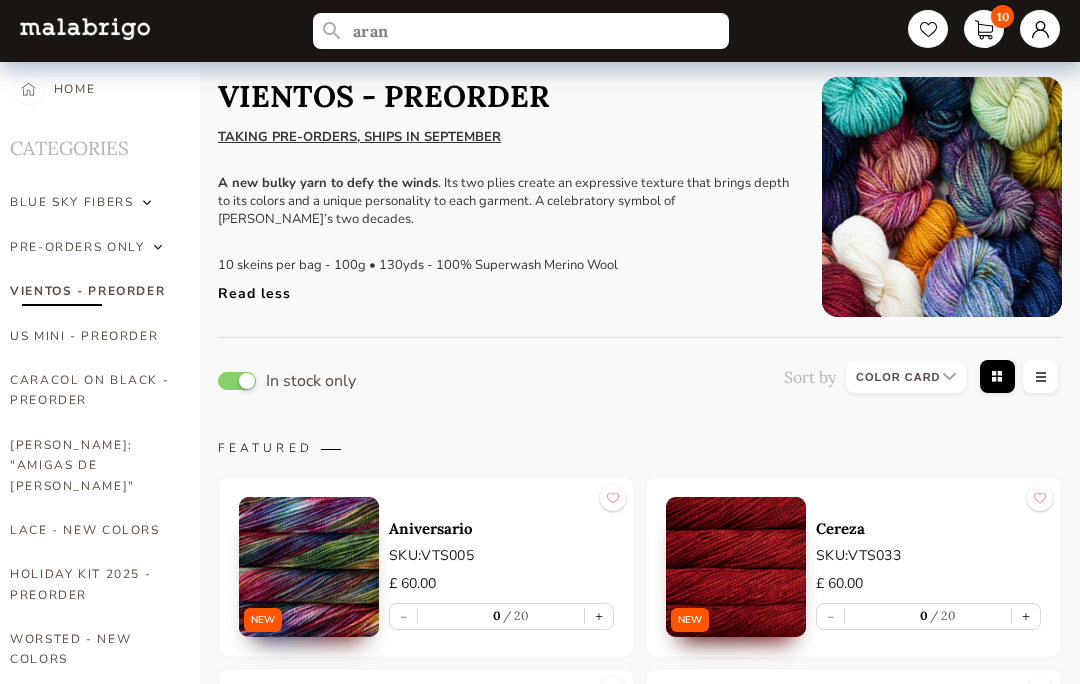 click on "10" at bounding box center (984, 29) 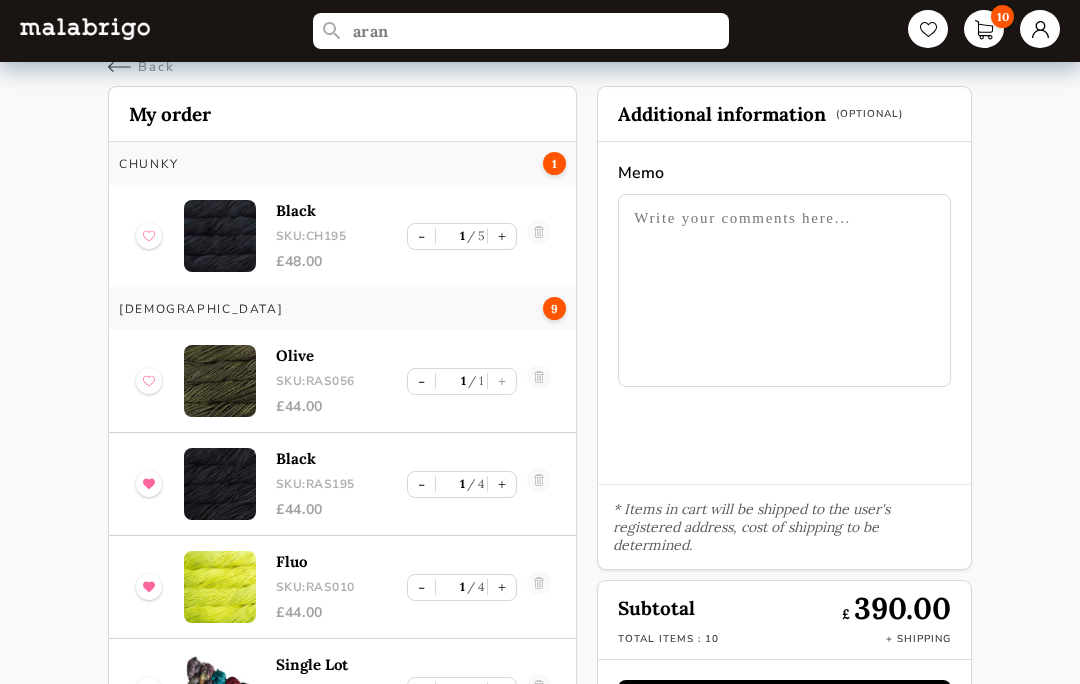 scroll, scrollTop: 0, scrollLeft: 0, axis: both 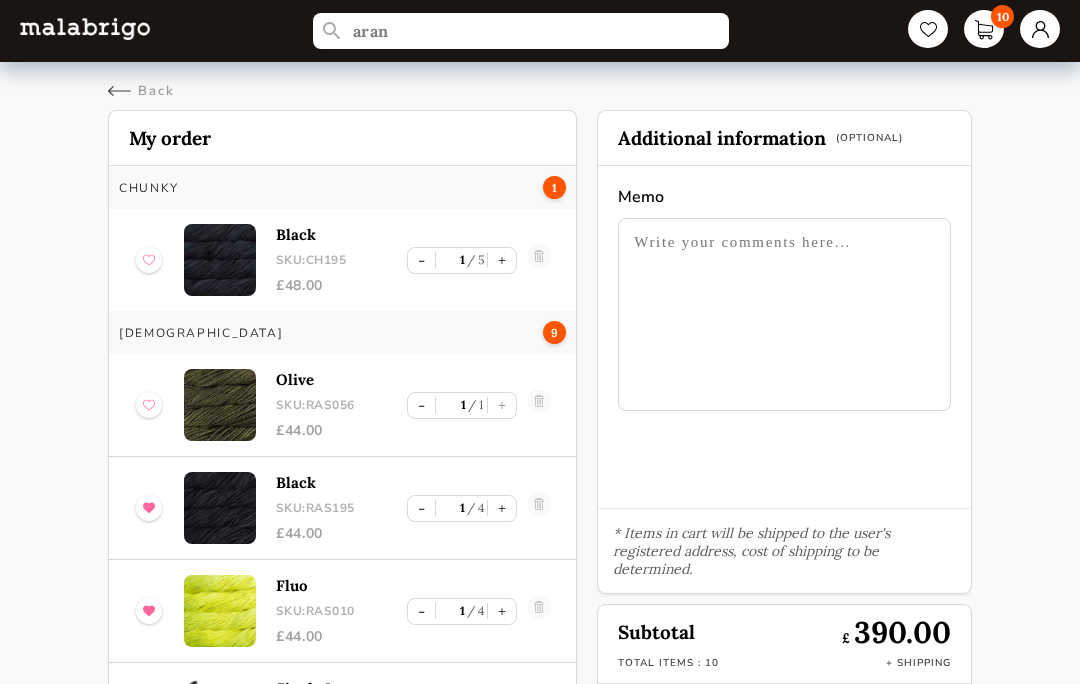 click at bounding box center [220, 260] 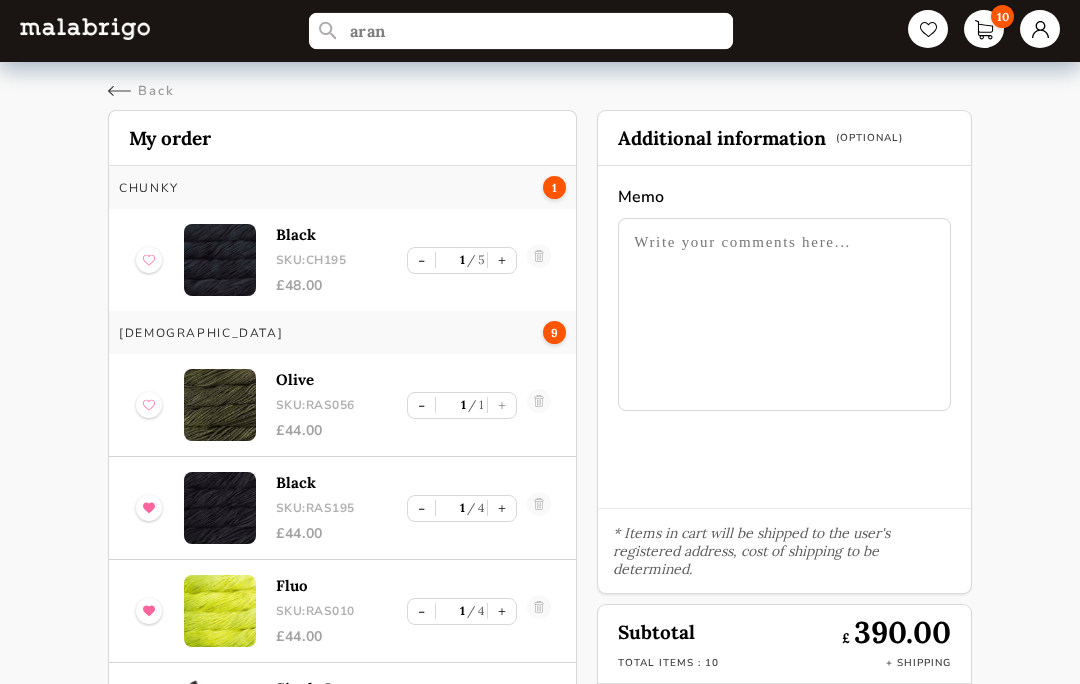 click on "aran" at bounding box center (521, 31) 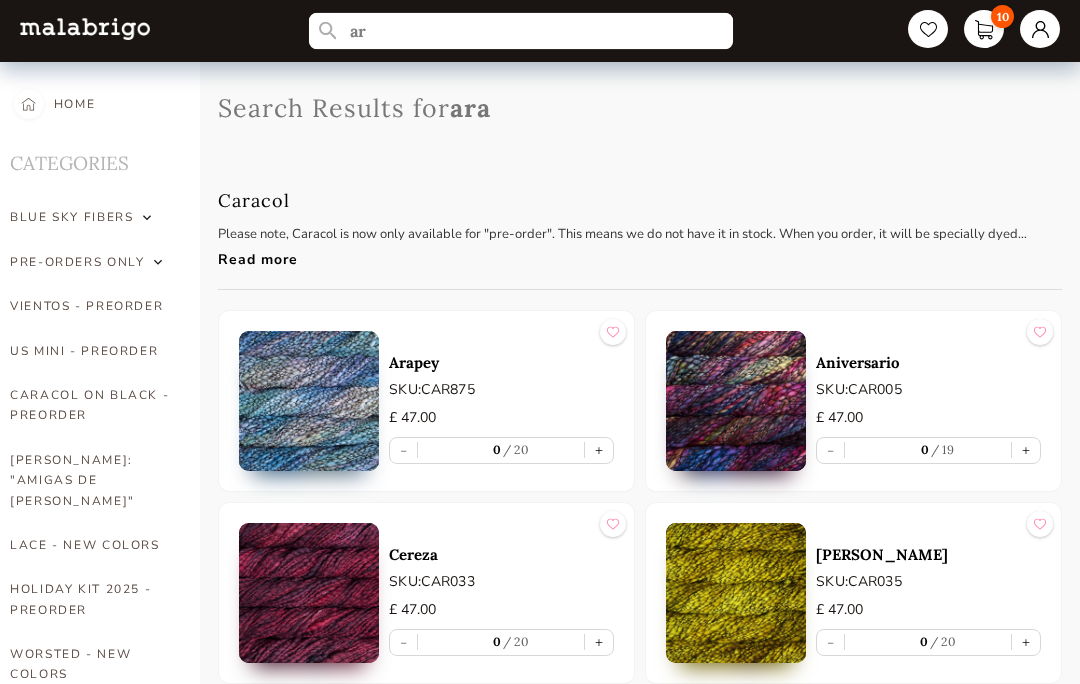 type on "a" 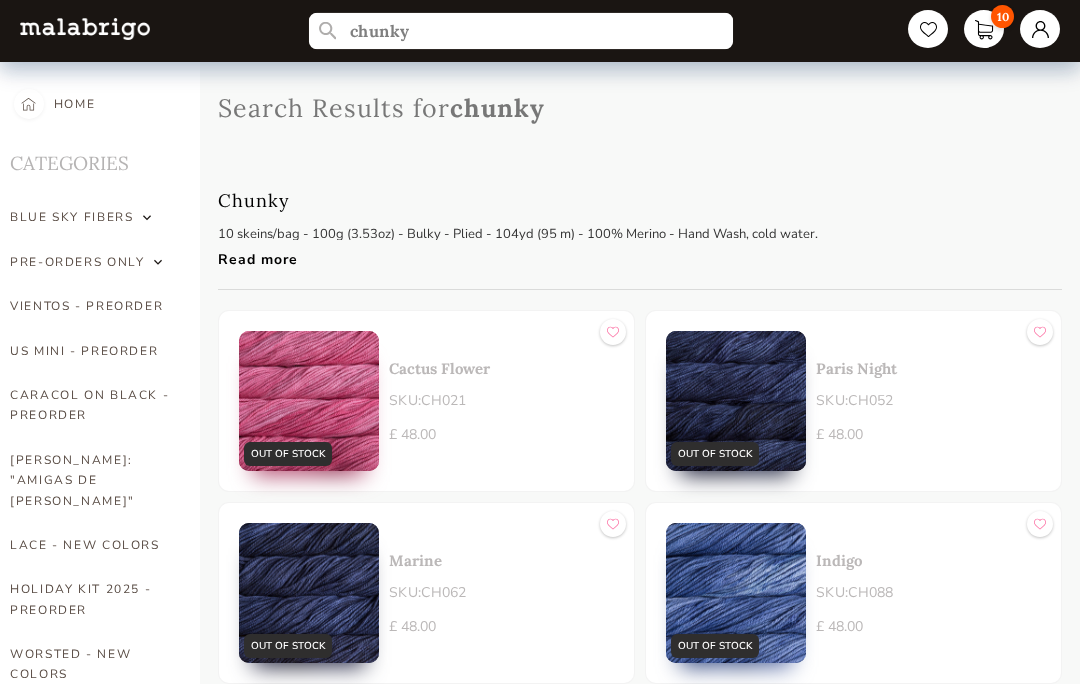 type on "chunky" 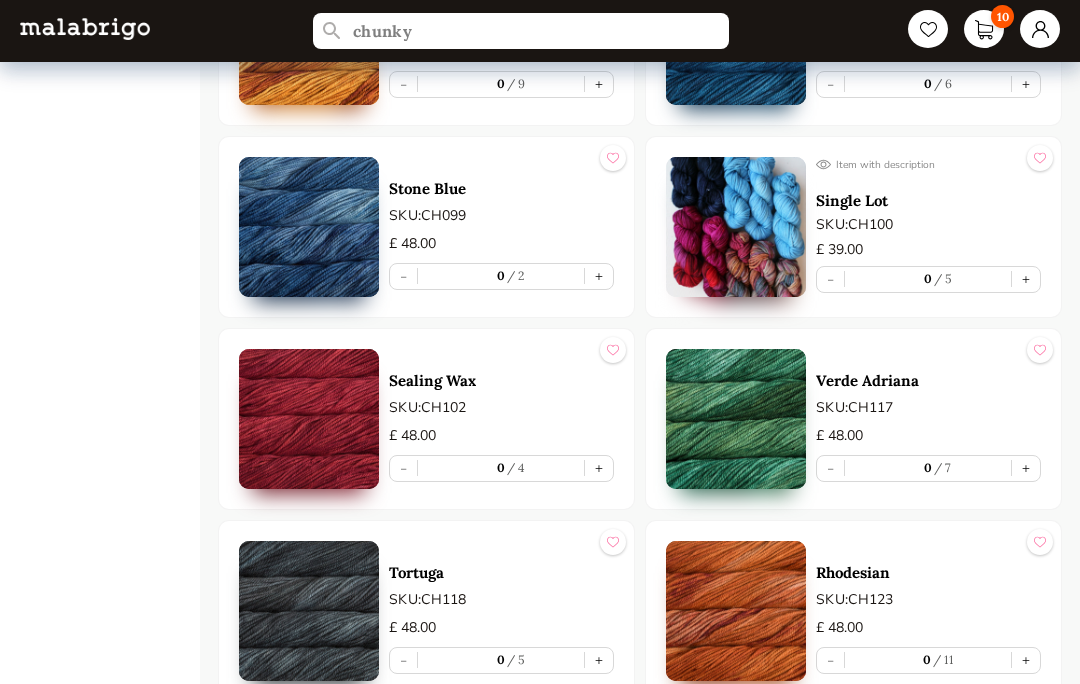 scroll, scrollTop: 4174, scrollLeft: 0, axis: vertical 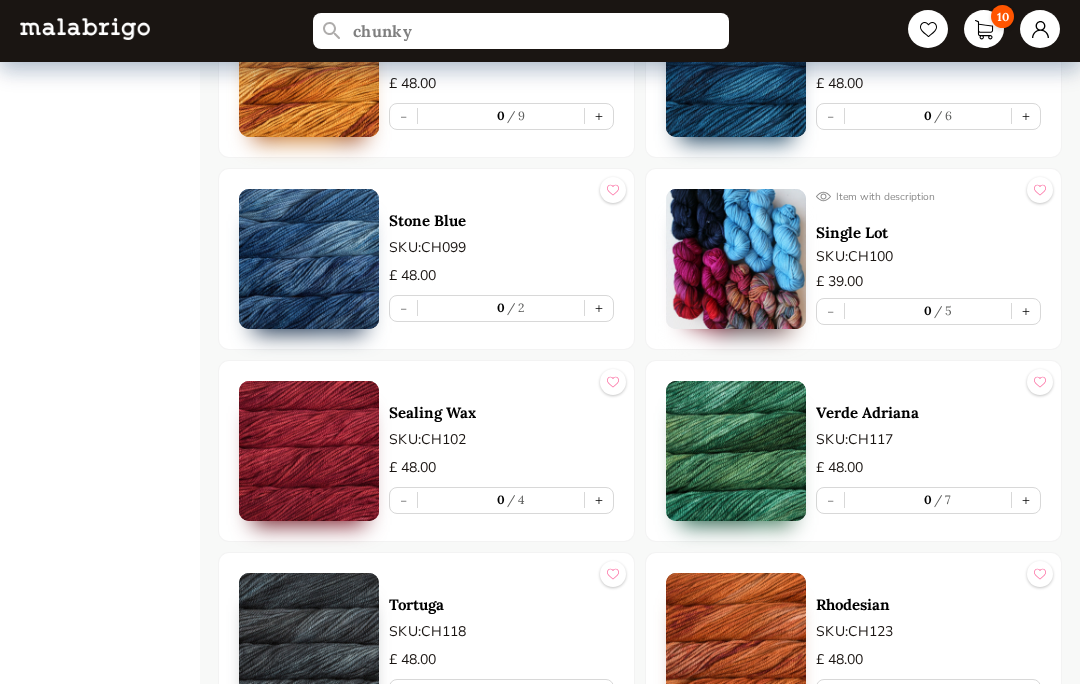 click on "10" at bounding box center (984, 29) 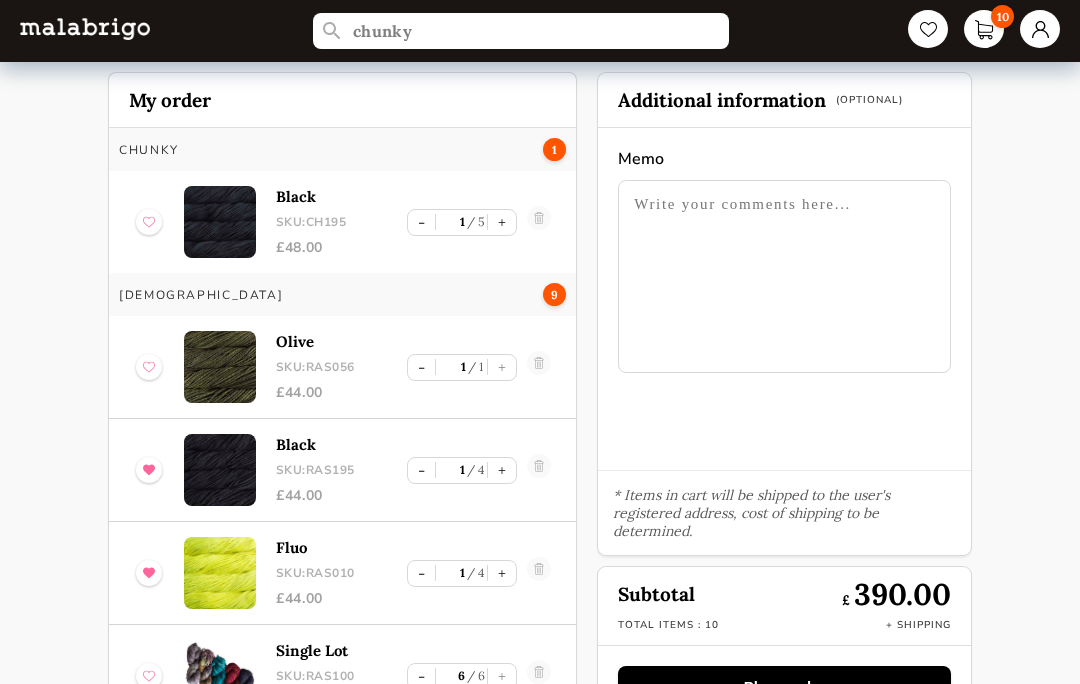 scroll, scrollTop: 36, scrollLeft: 0, axis: vertical 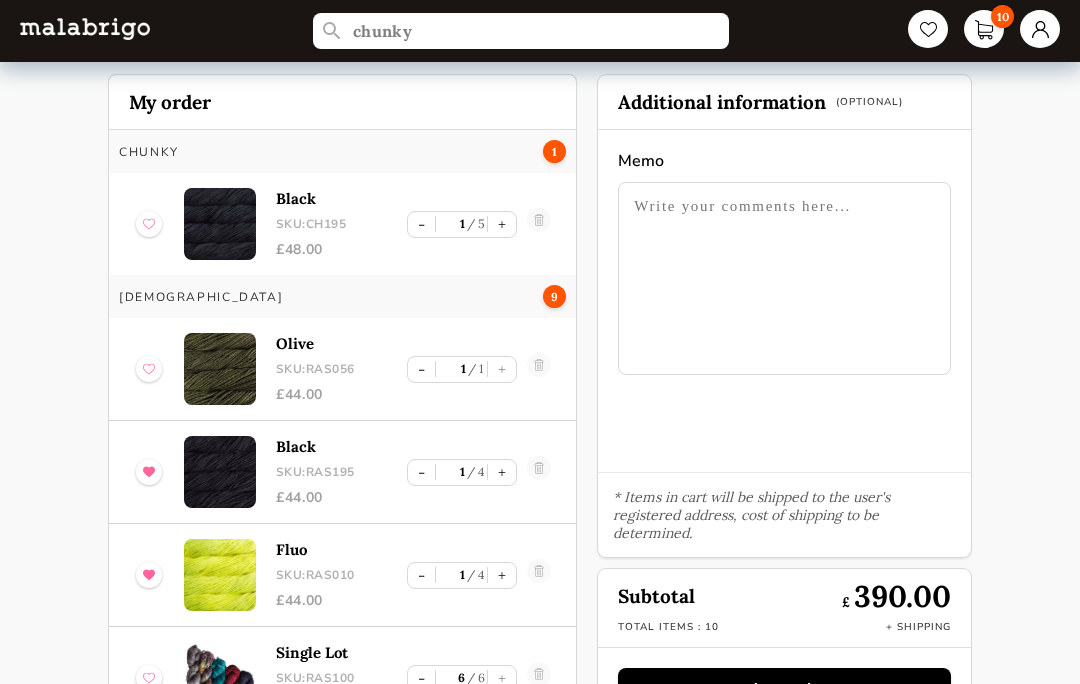 click on "Olive SKU:  RAS056 £ 44.00 - 1 1 +" at bounding box center [342, 369] 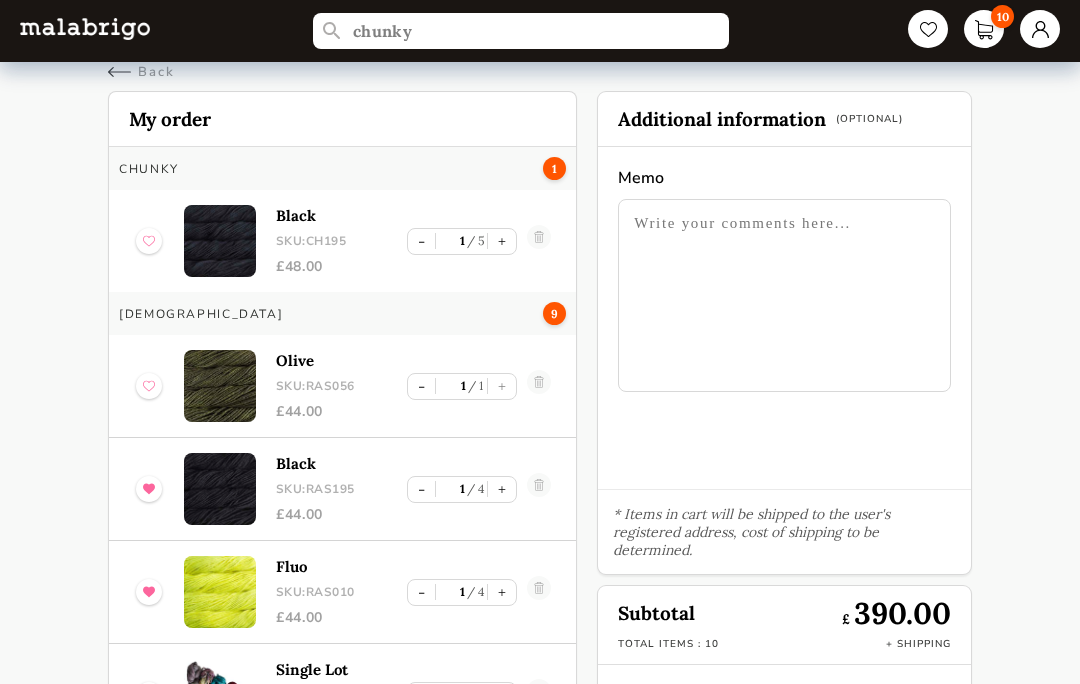 scroll, scrollTop: 30, scrollLeft: 0, axis: vertical 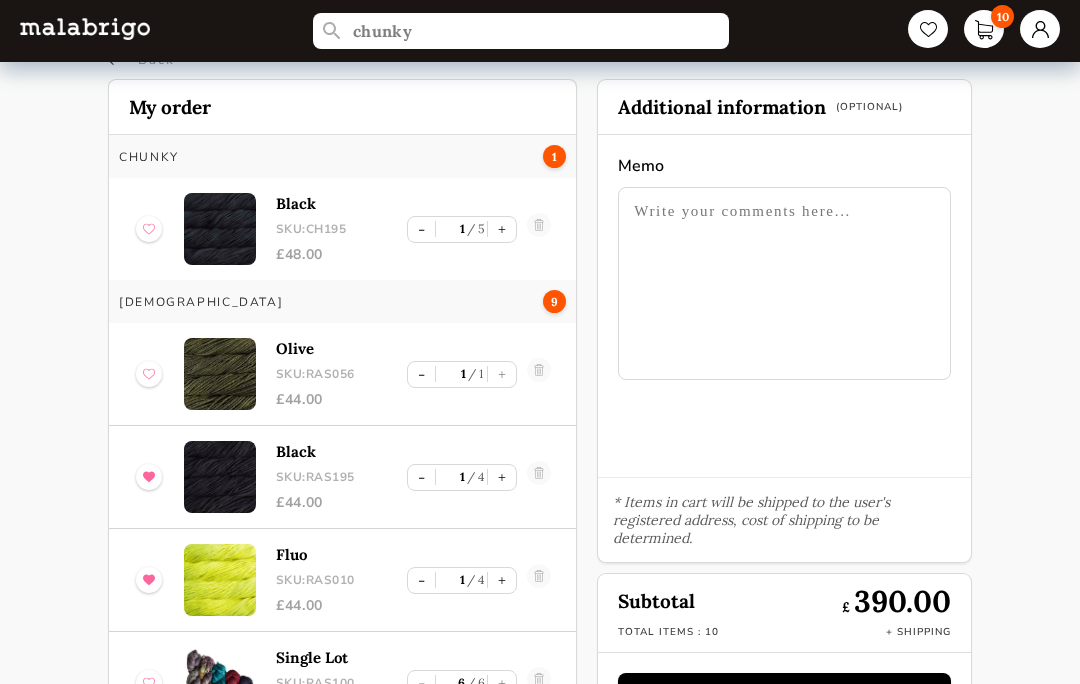 click at bounding box center (539, 478) 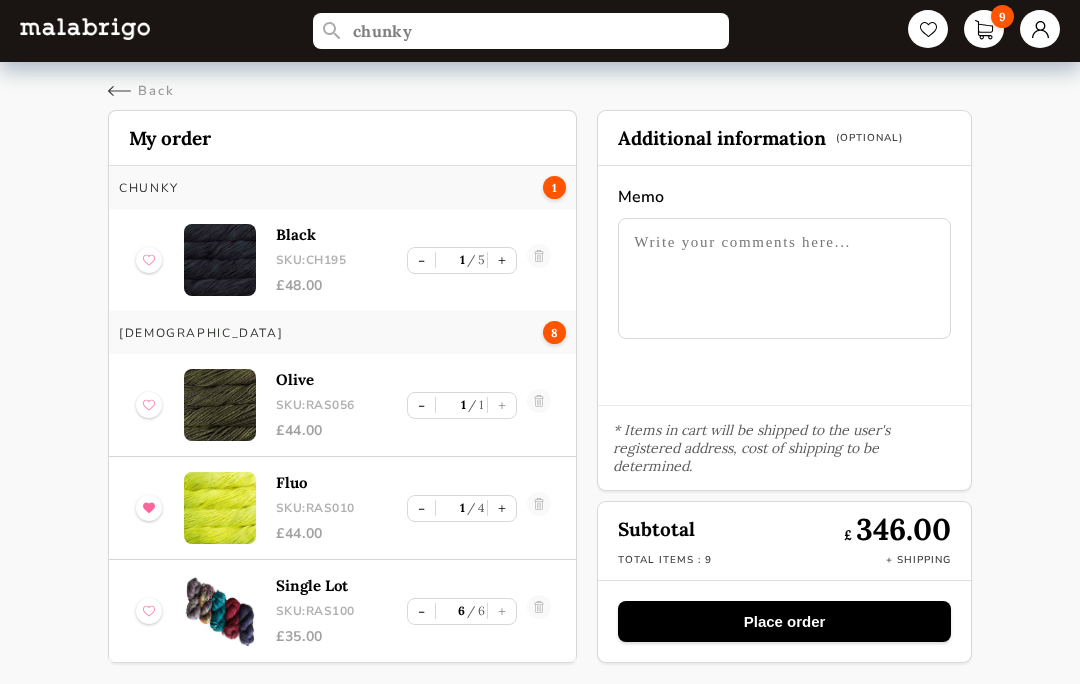 scroll, scrollTop: 13, scrollLeft: 0, axis: vertical 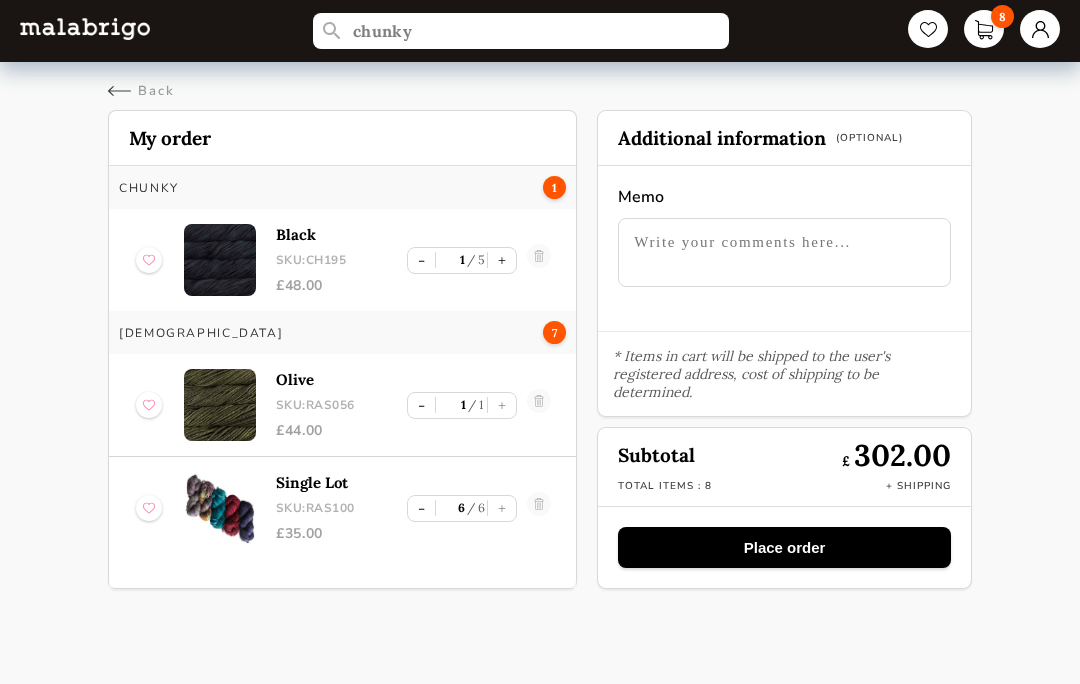 click at bounding box center [539, 508] 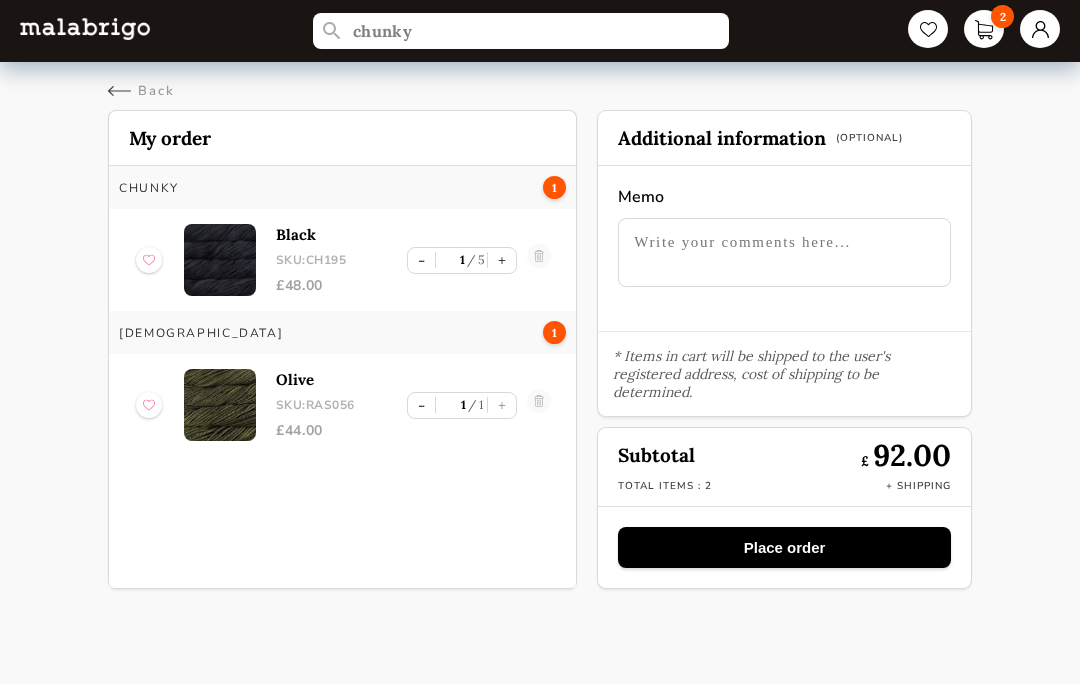 click on "Back" at bounding box center (141, 91) 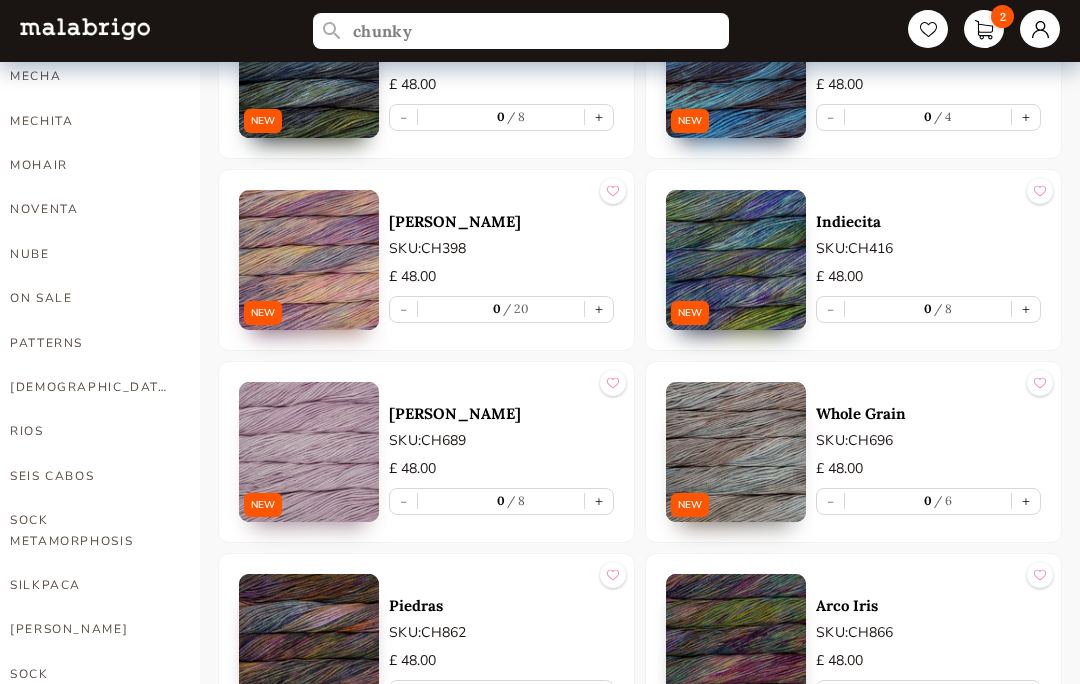 scroll, scrollTop: 909, scrollLeft: 0, axis: vertical 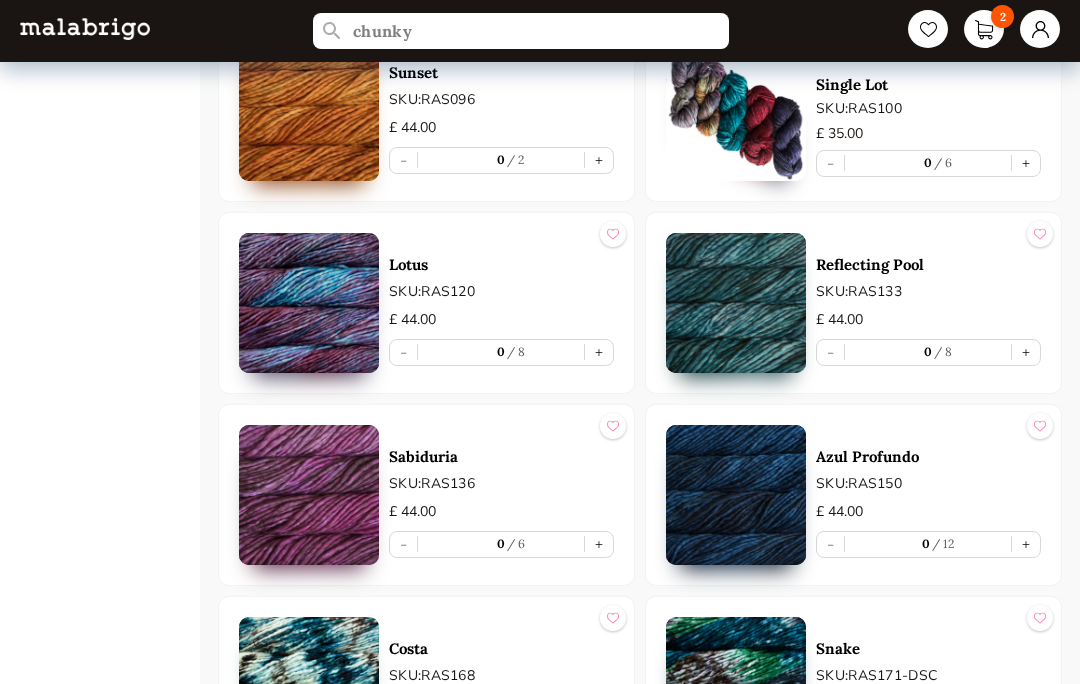 click on "+" at bounding box center [1026, 164] 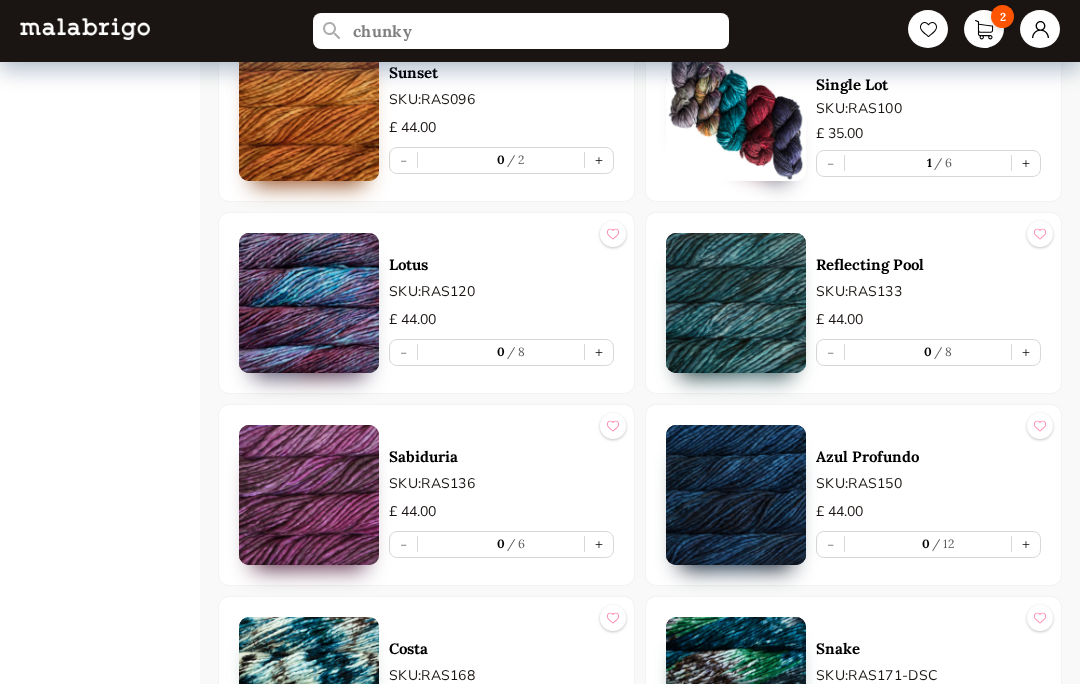 scroll, scrollTop: 4271, scrollLeft: 0, axis: vertical 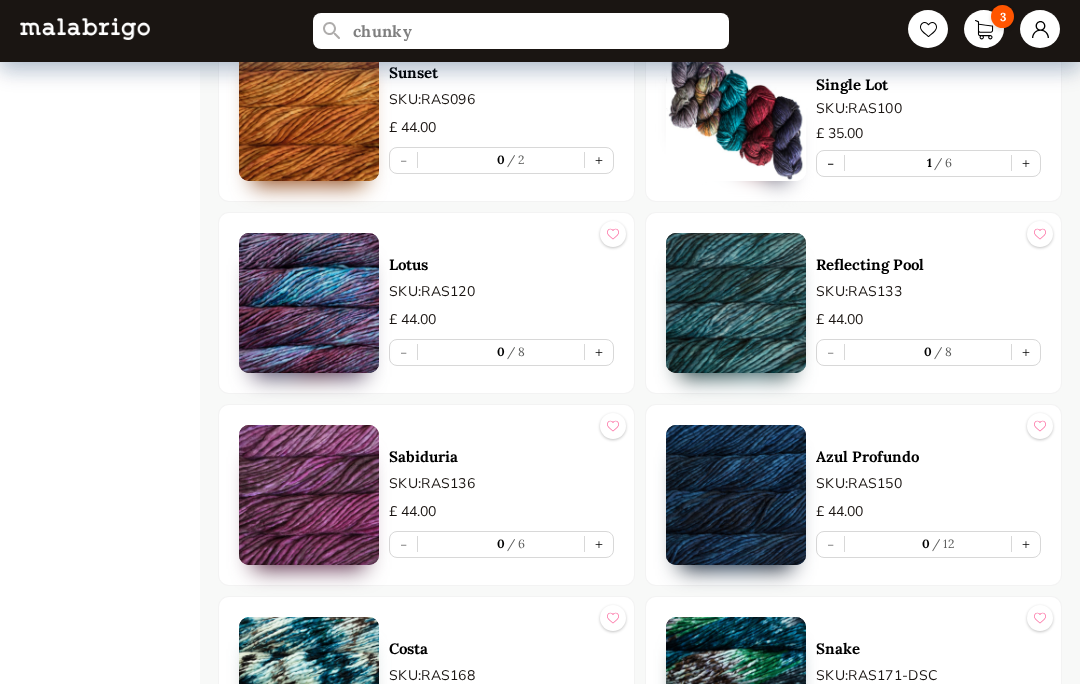 click on "+" at bounding box center [1026, 163] 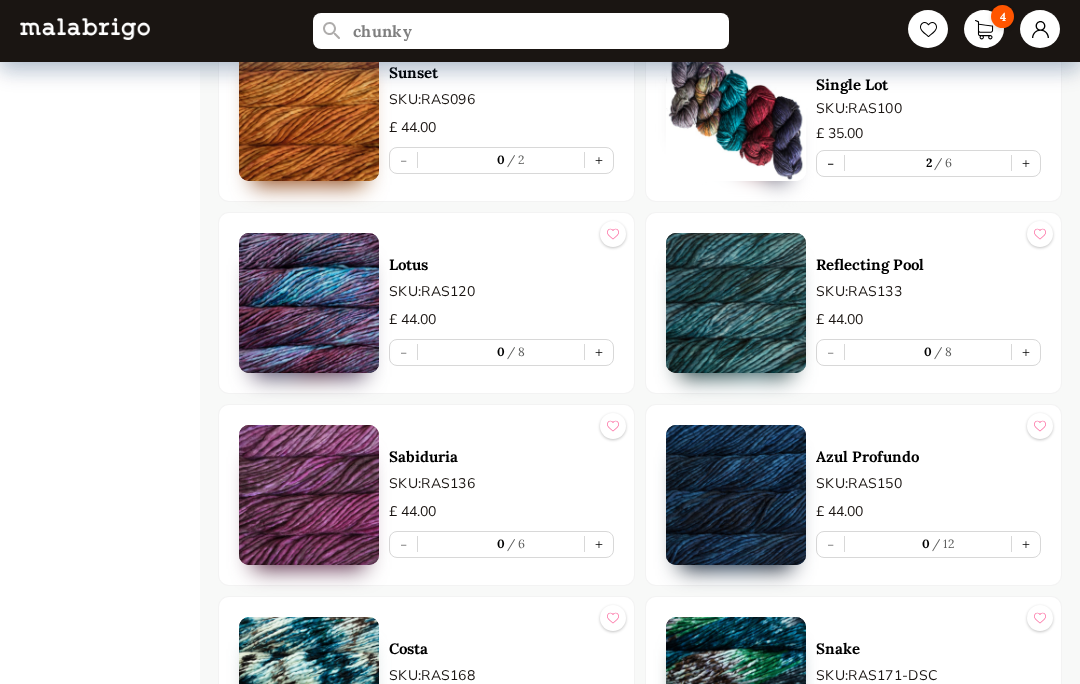 click on "+" at bounding box center (1026, 163) 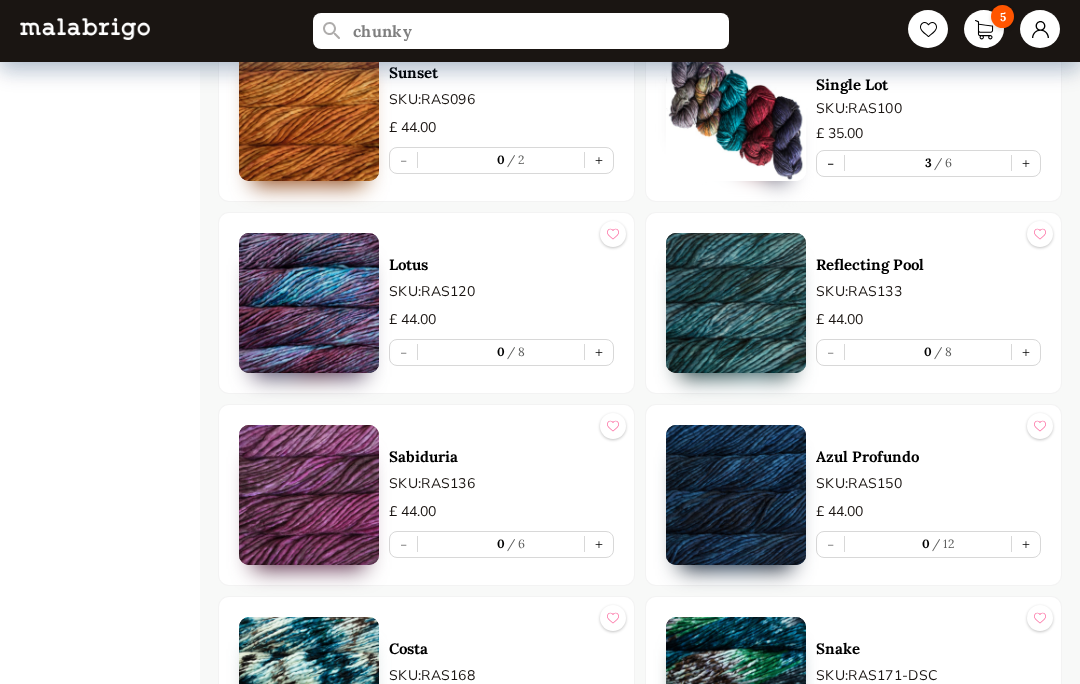 click on "5" at bounding box center [984, 29] 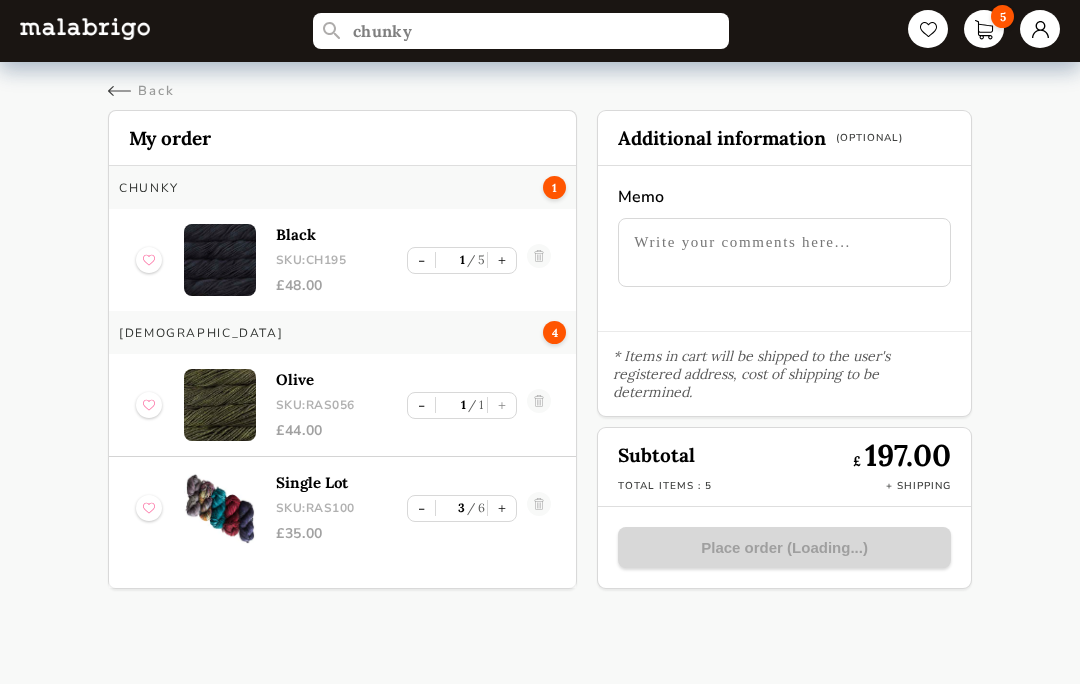 scroll, scrollTop: 0, scrollLeft: 0, axis: both 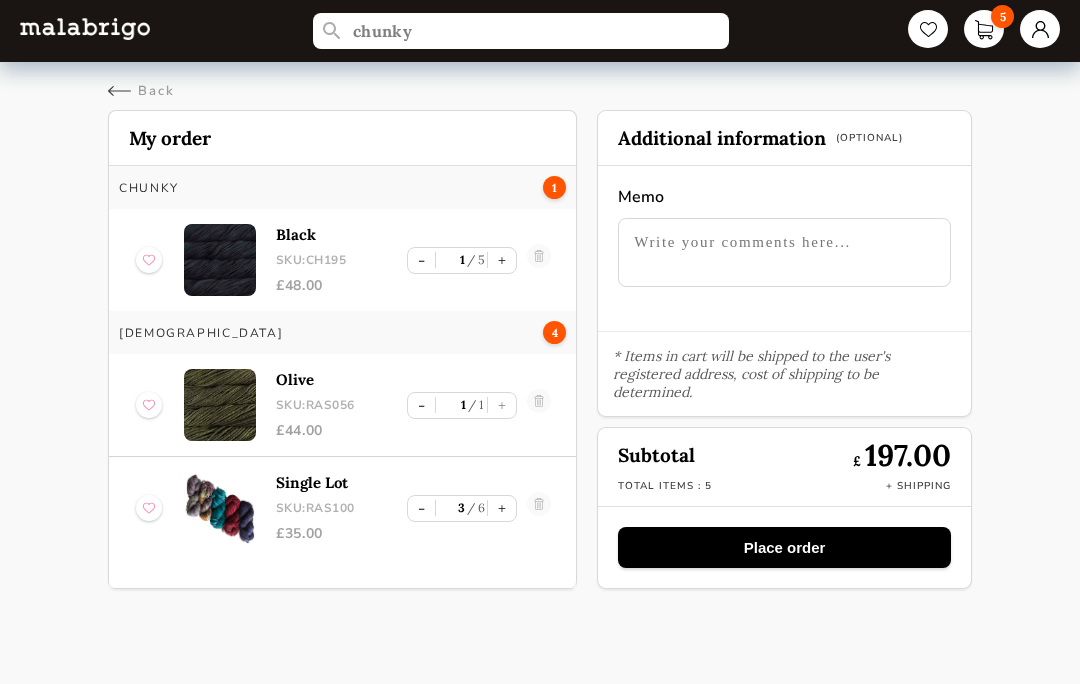 click on "+" at bounding box center [502, 508] 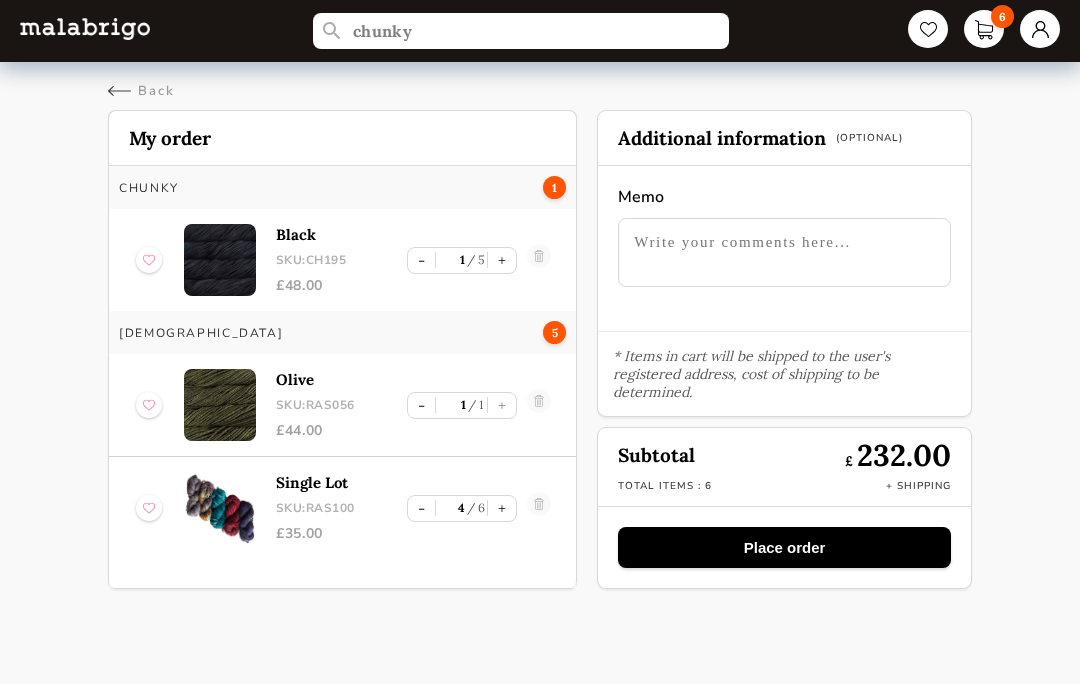 click on "Place order" at bounding box center (784, 547) 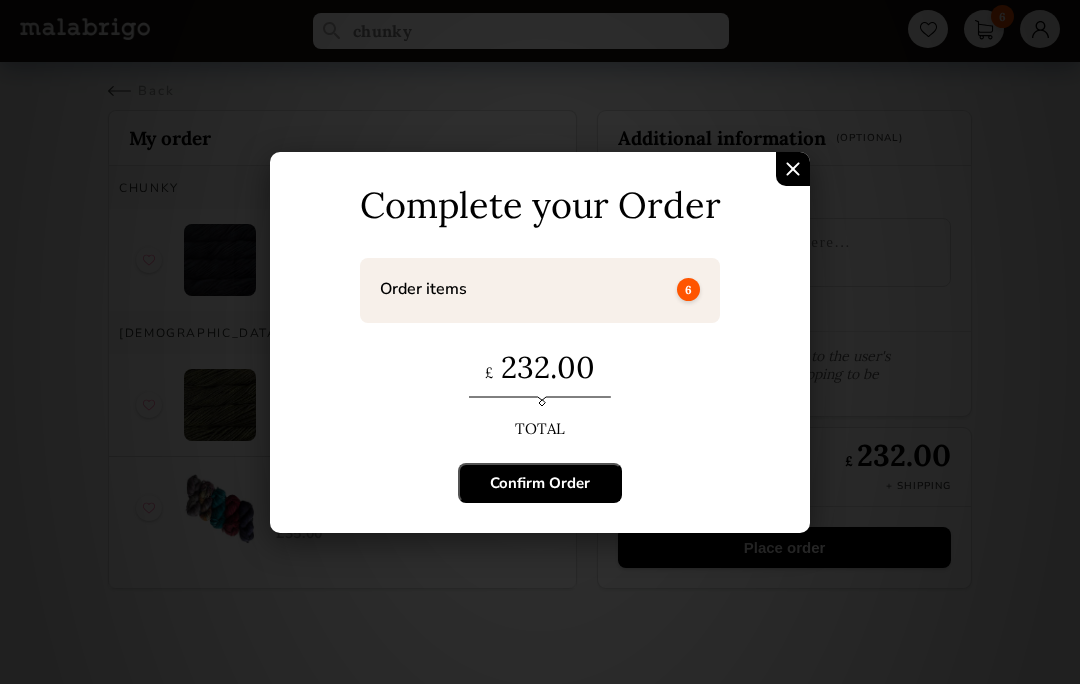 click on "Confirm Order" at bounding box center [540, 483] 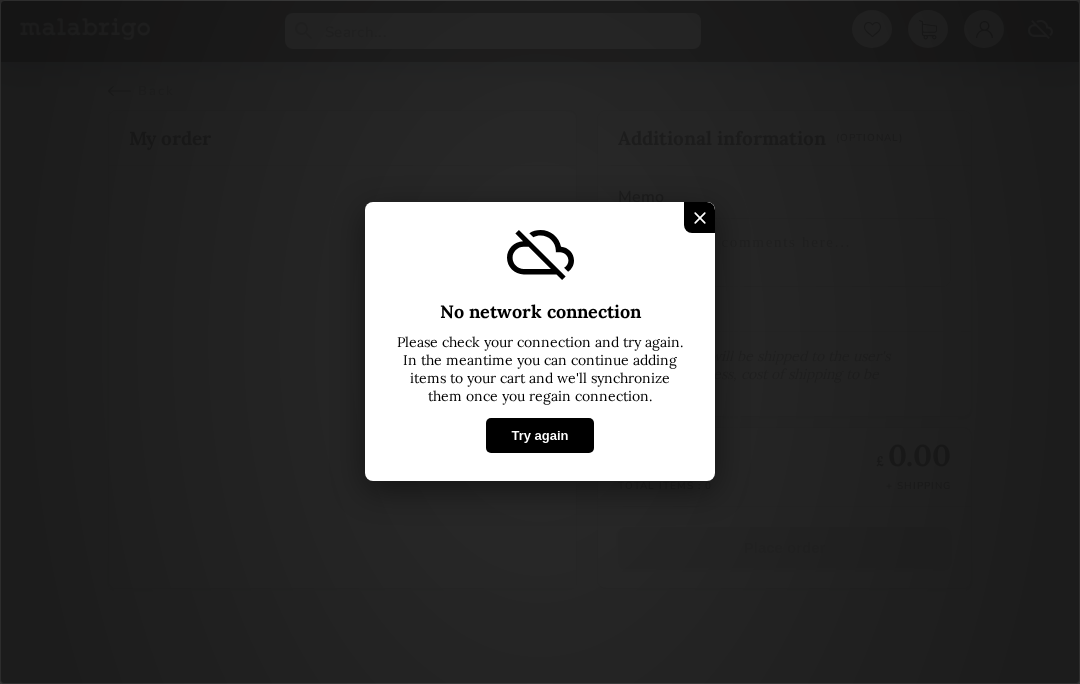 click on "Try again" at bounding box center [539, 436] 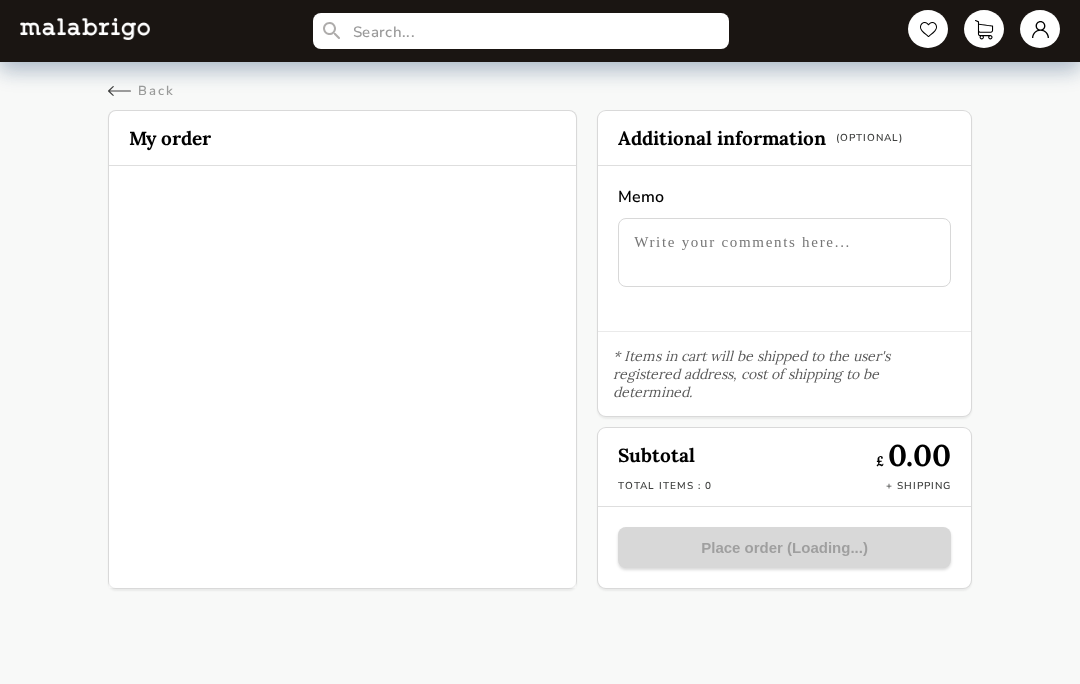 click at bounding box center [1040, 29] 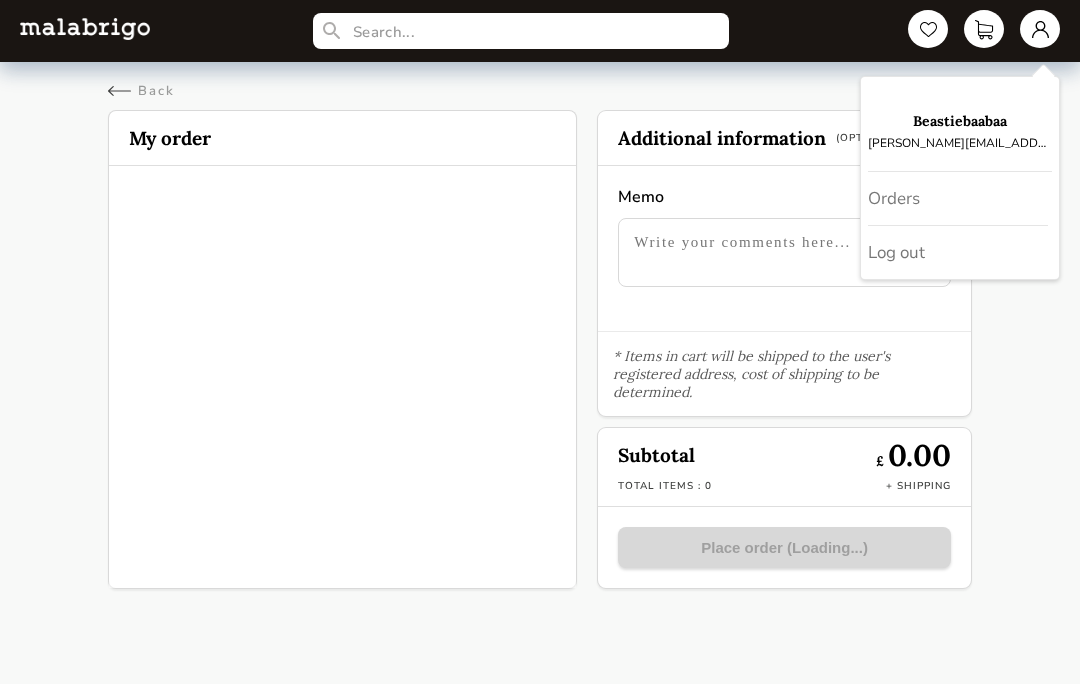 click on "Orders" at bounding box center (958, 199) 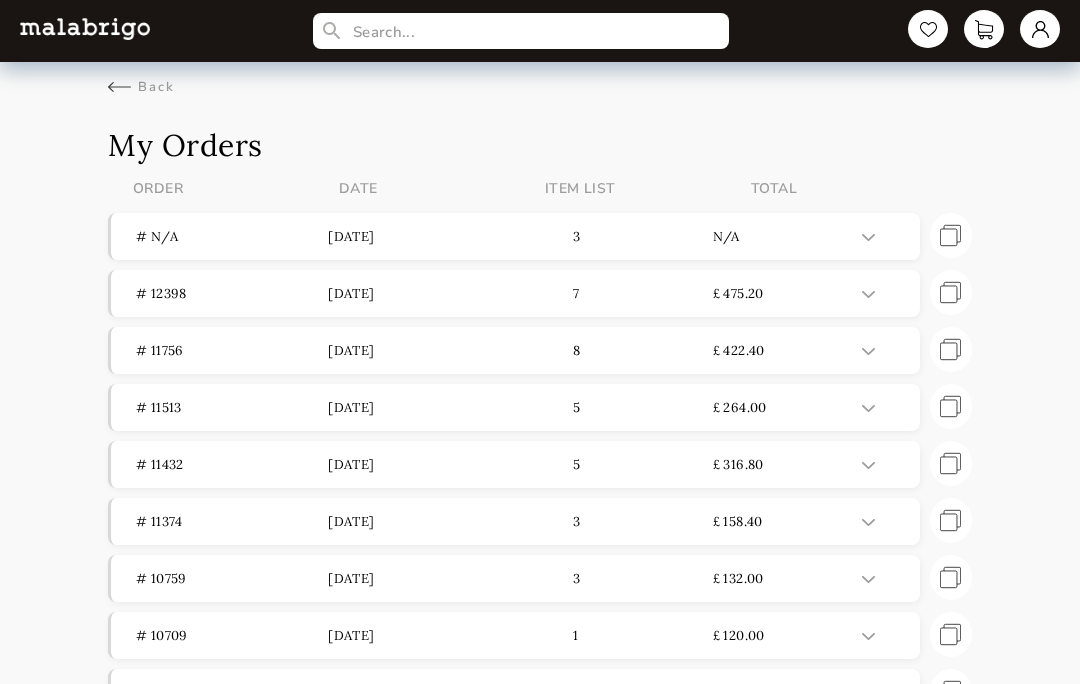 scroll, scrollTop: 0, scrollLeft: 0, axis: both 